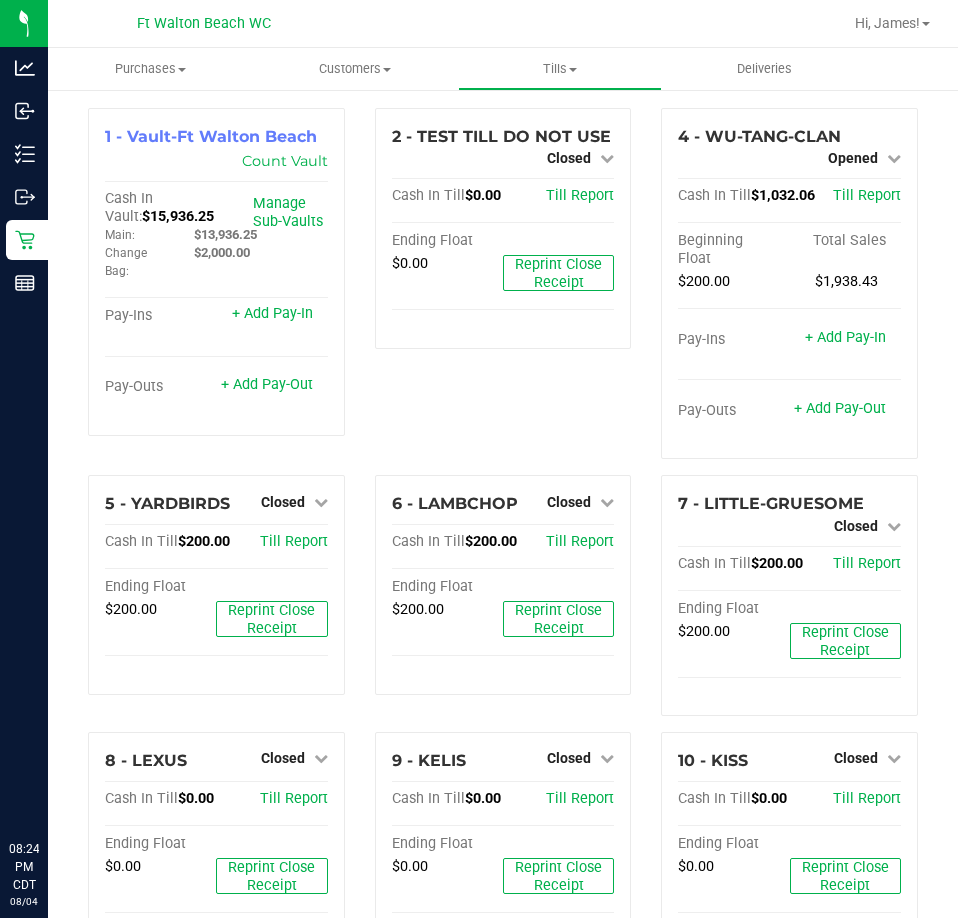 scroll, scrollTop: 0, scrollLeft: 0, axis: both 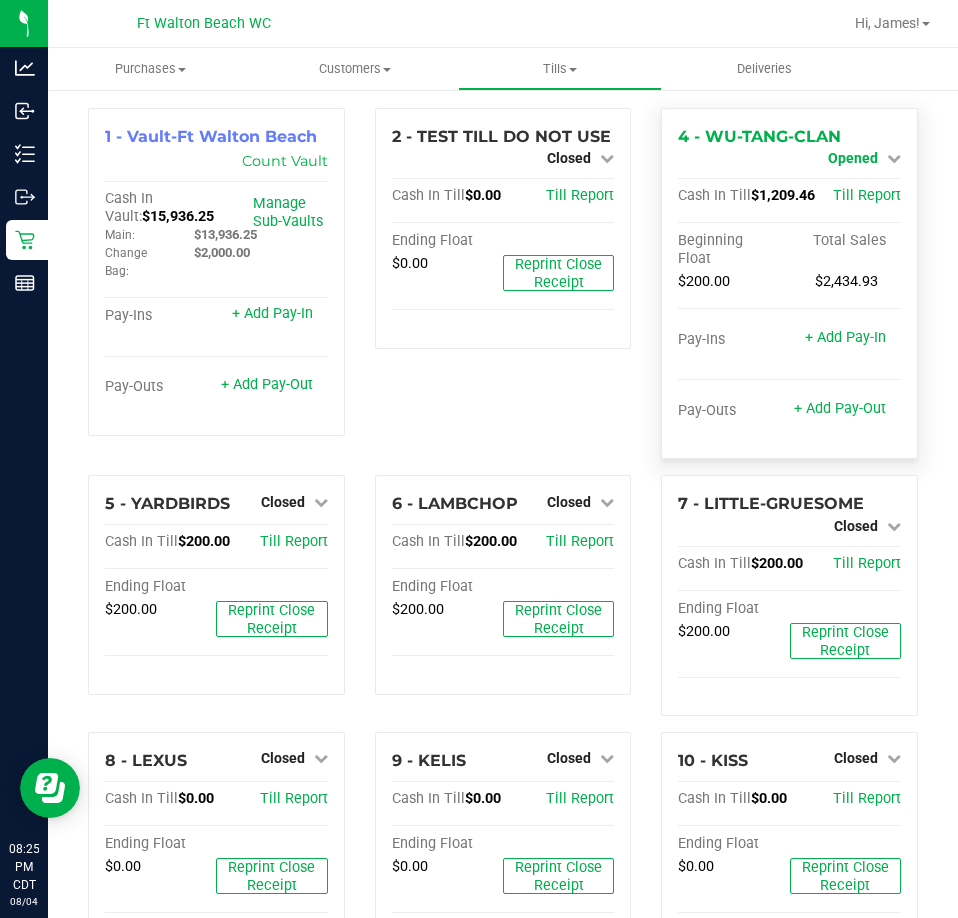 click on "Opened" at bounding box center [853, 158] 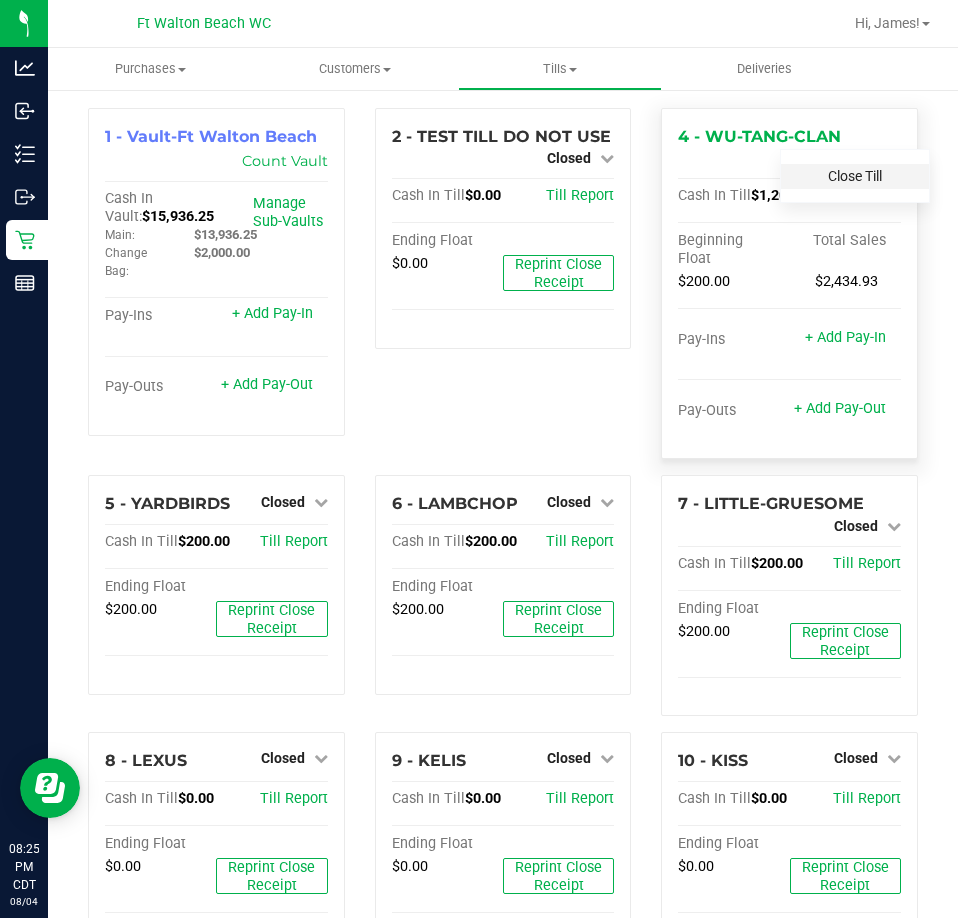click on "Close Till" at bounding box center [855, 176] 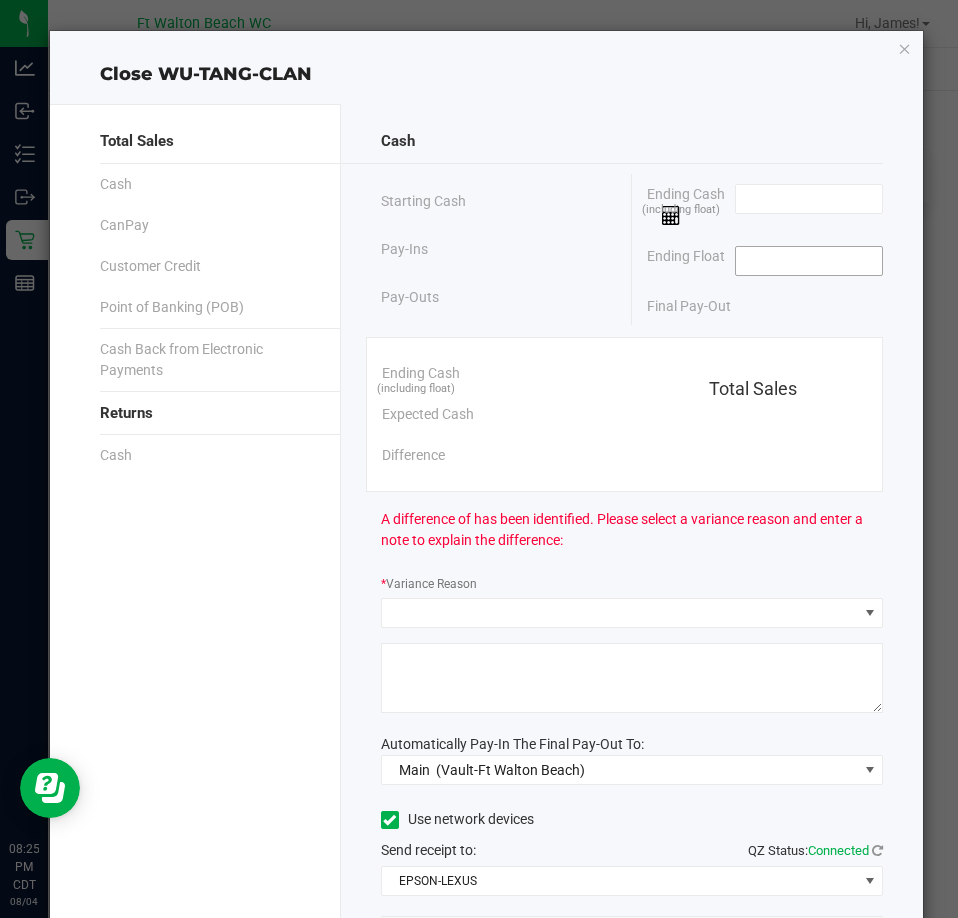 click at bounding box center [809, 261] 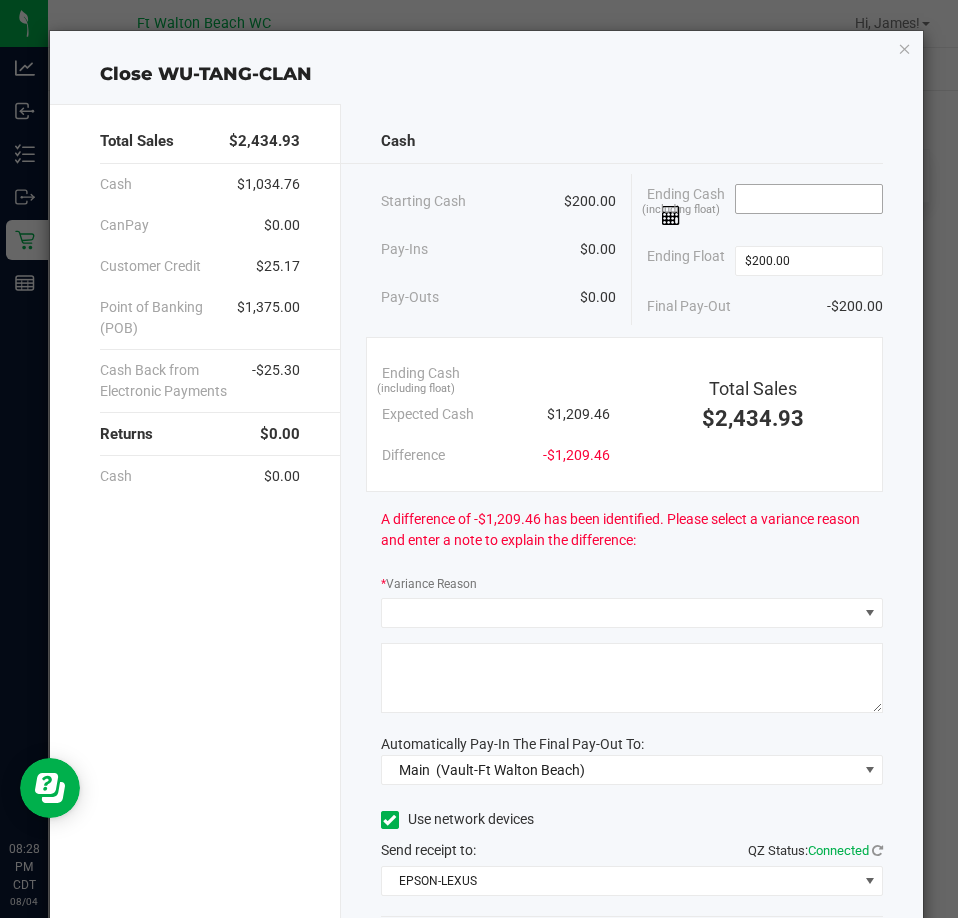 type on "$200.00" 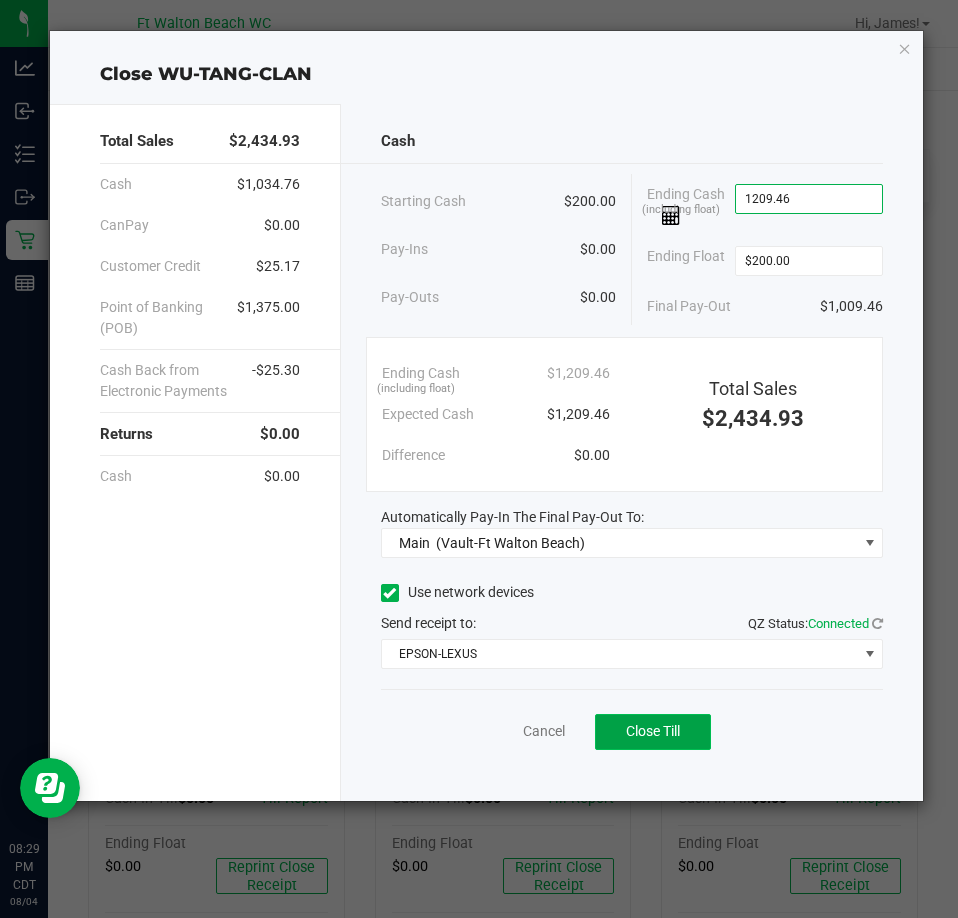 type on "$1,209.46" 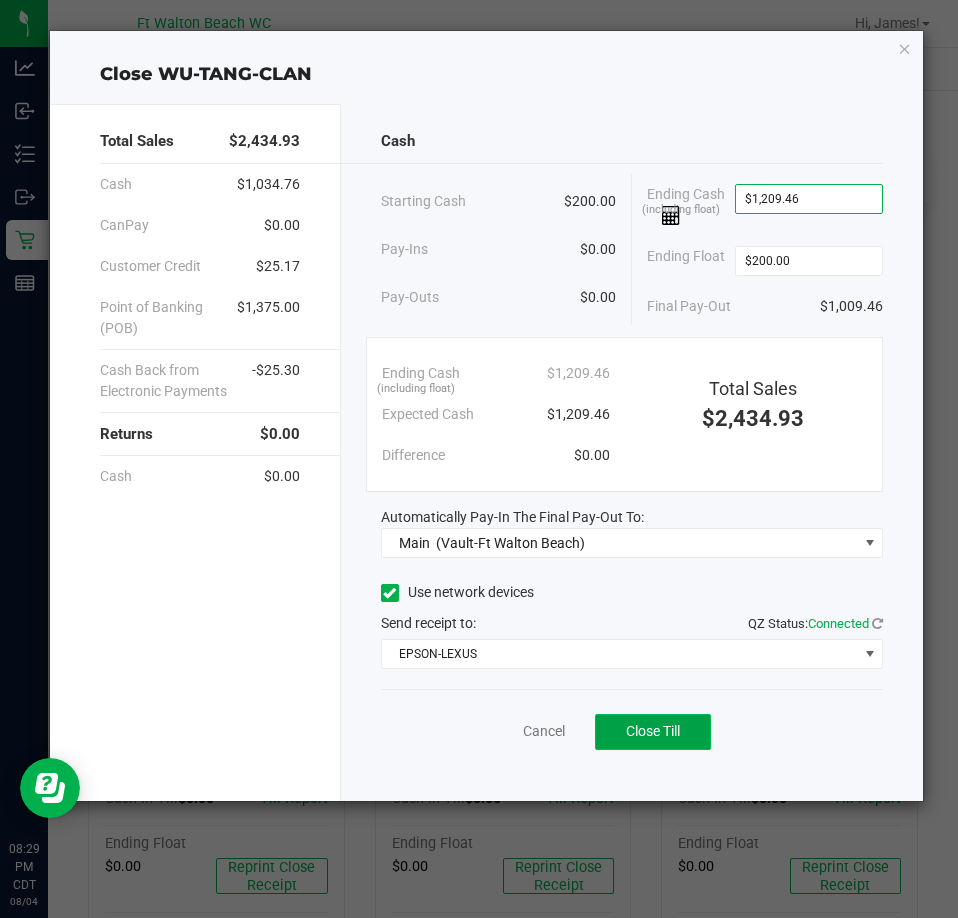 click on "Close Till" 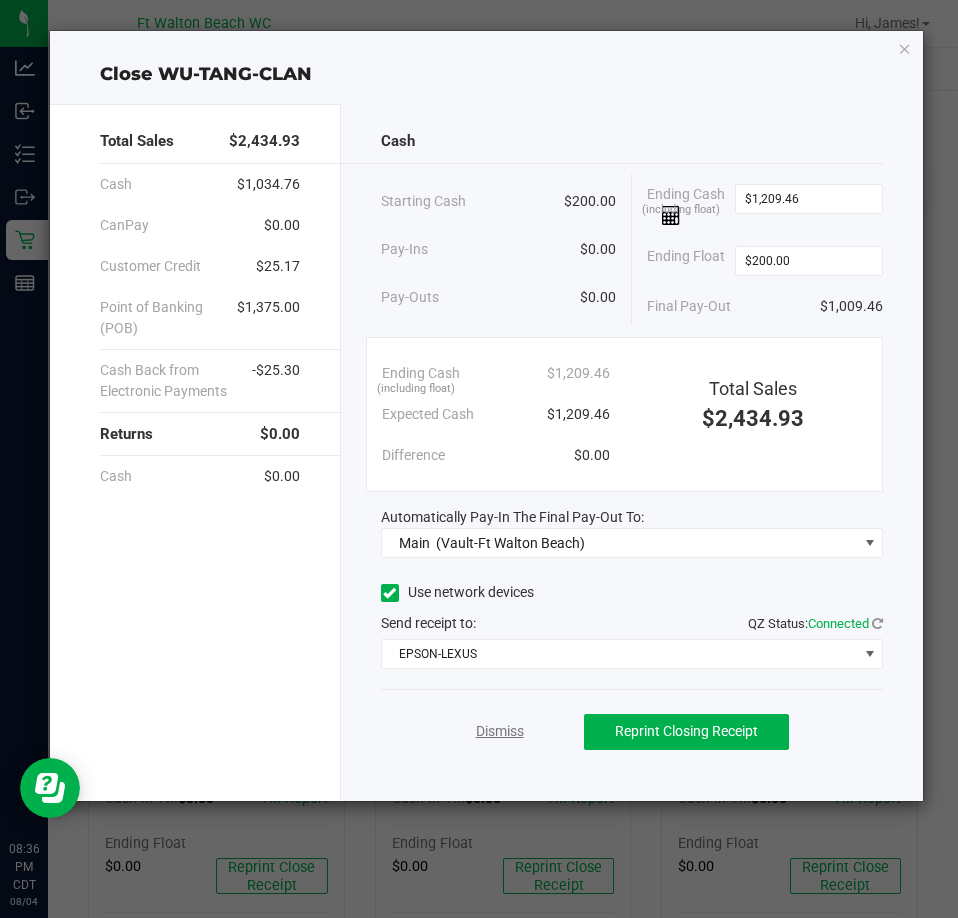 click on "Dismiss" 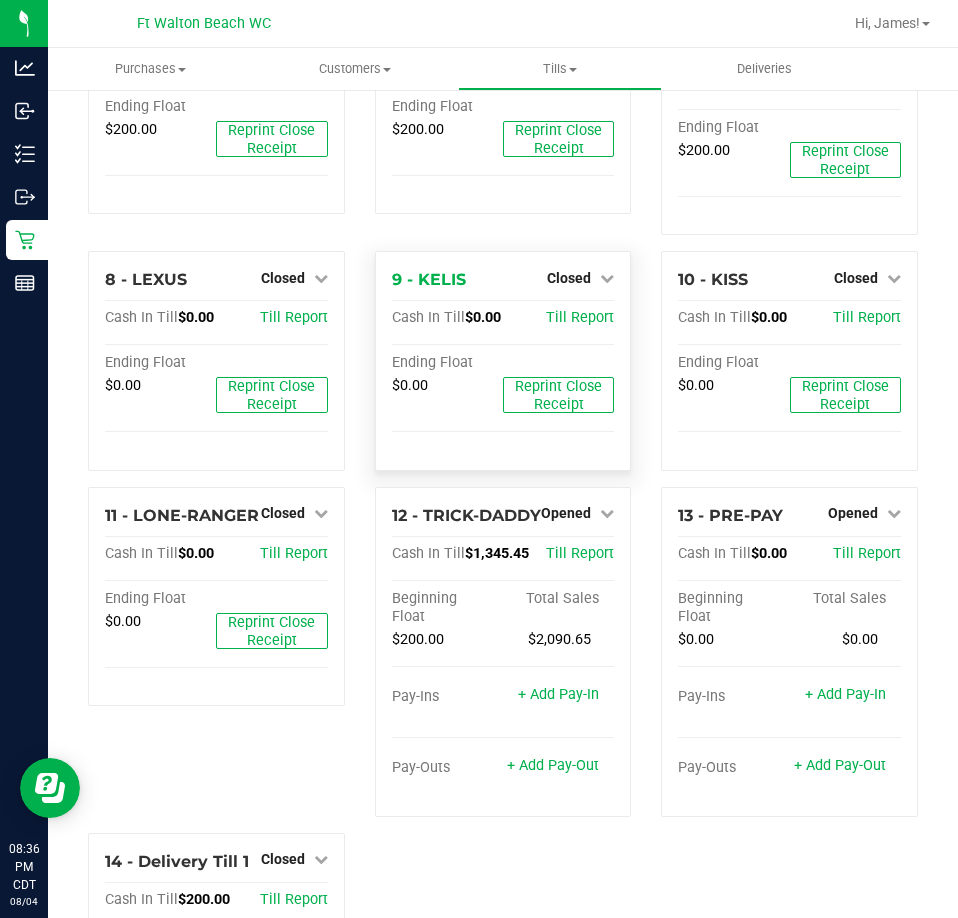 scroll, scrollTop: 500, scrollLeft: 0, axis: vertical 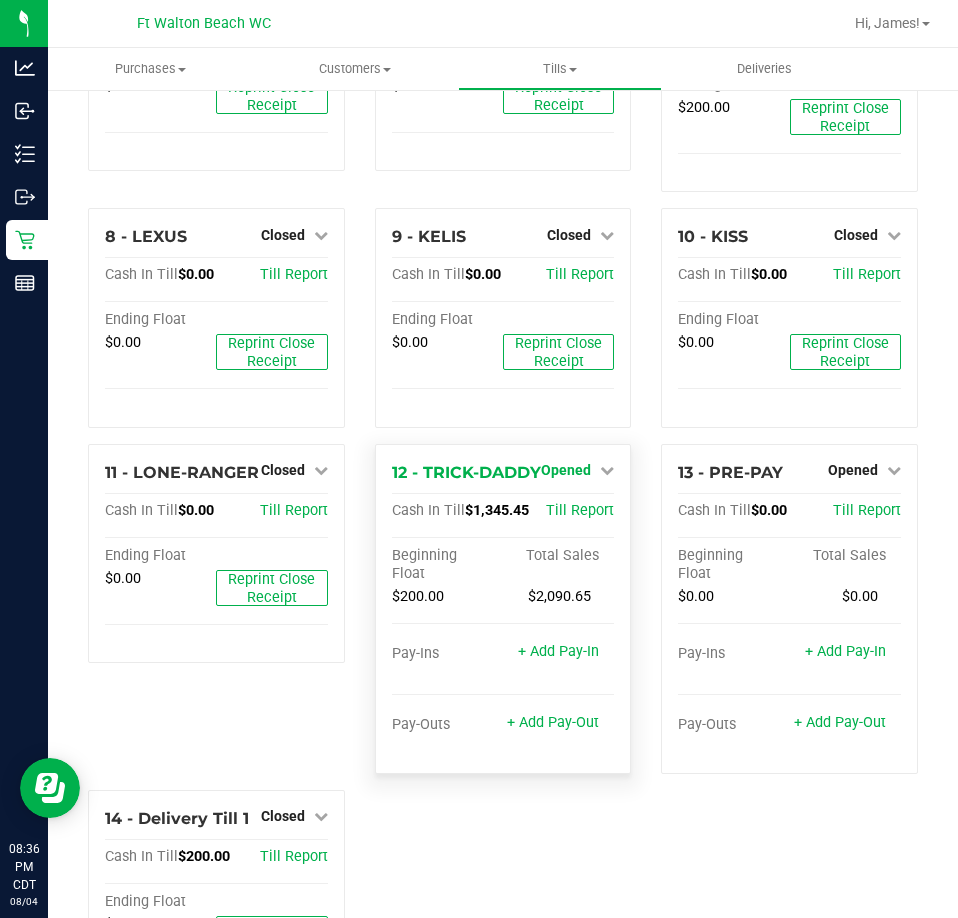 click on "Opened" at bounding box center [566, 470] 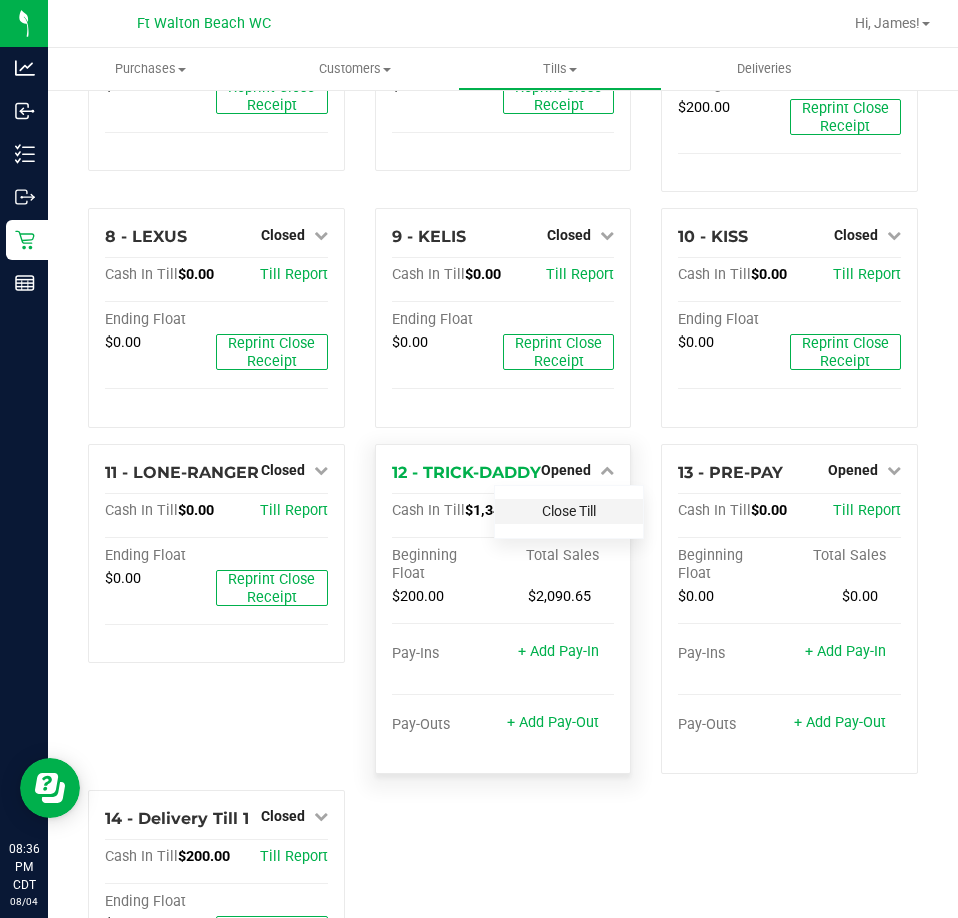 click on "Close Till" at bounding box center (569, 511) 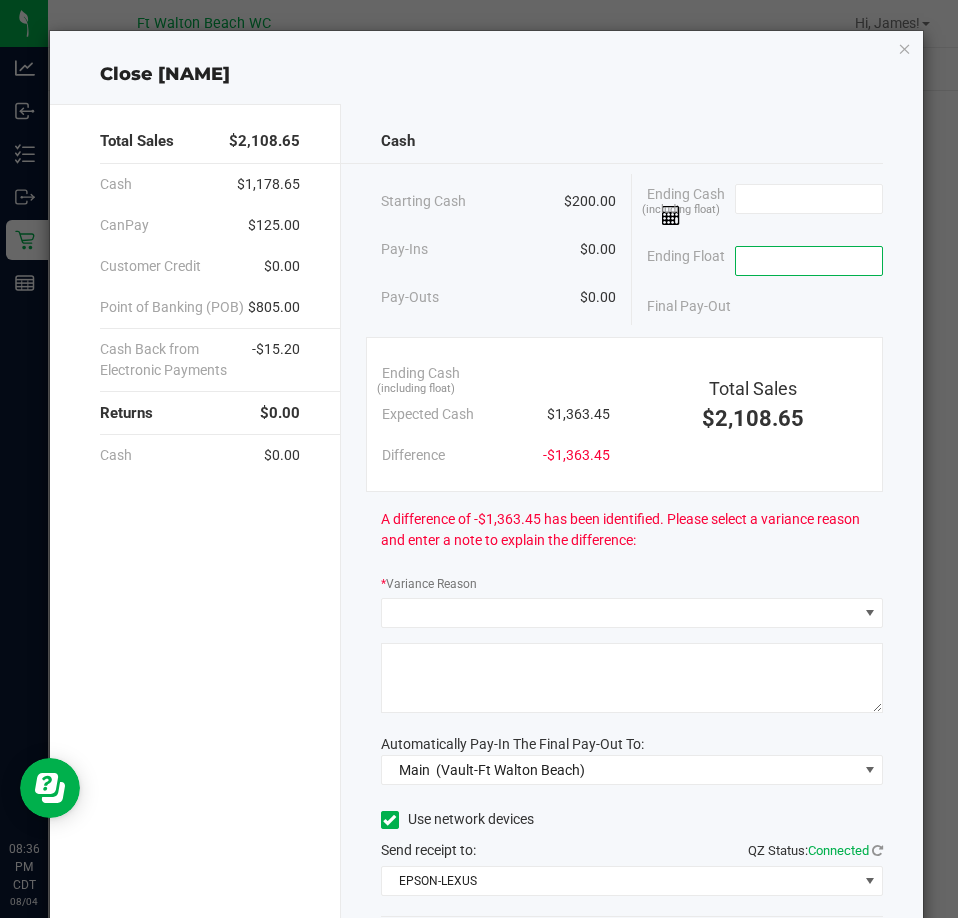 click at bounding box center (809, 261) 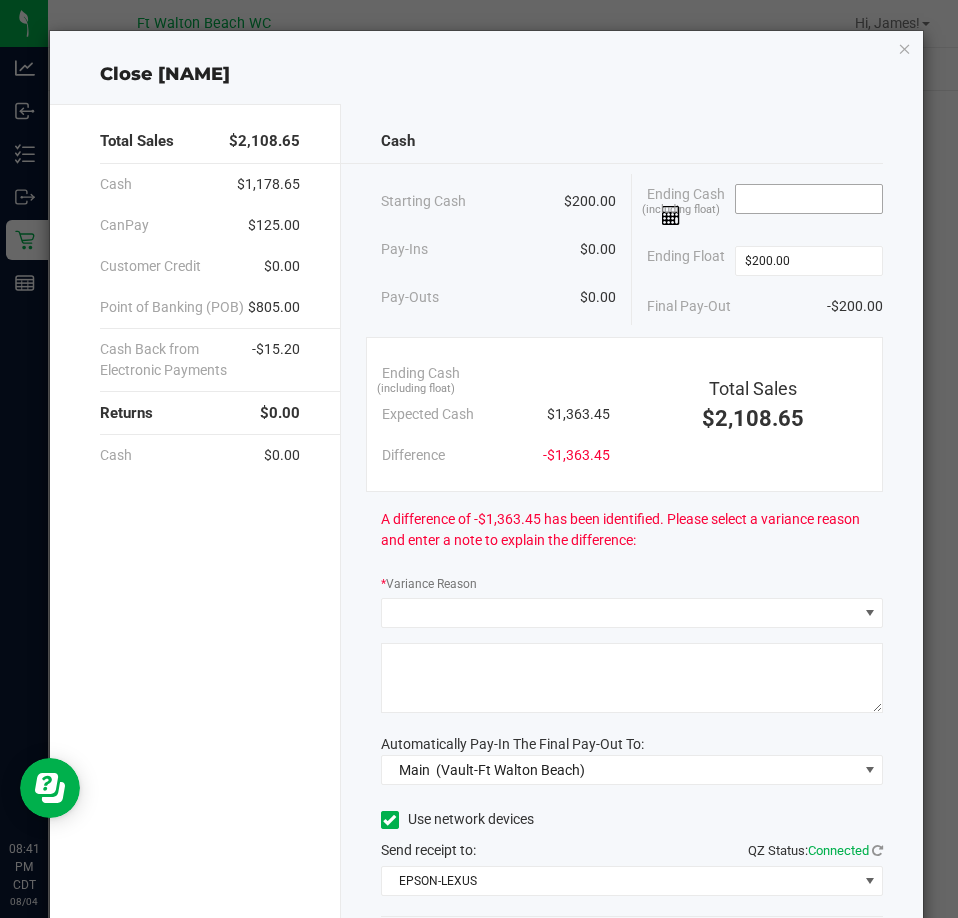 type on "$200.00" 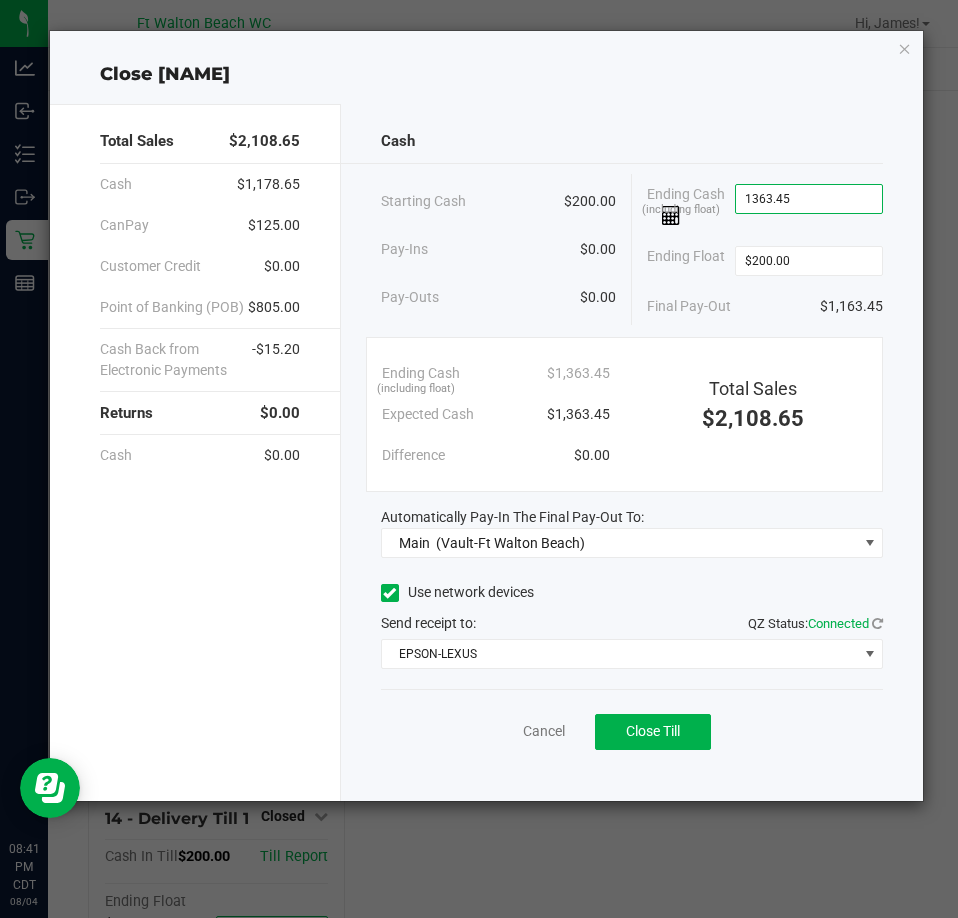 click on "1363.45" at bounding box center [809, 199] 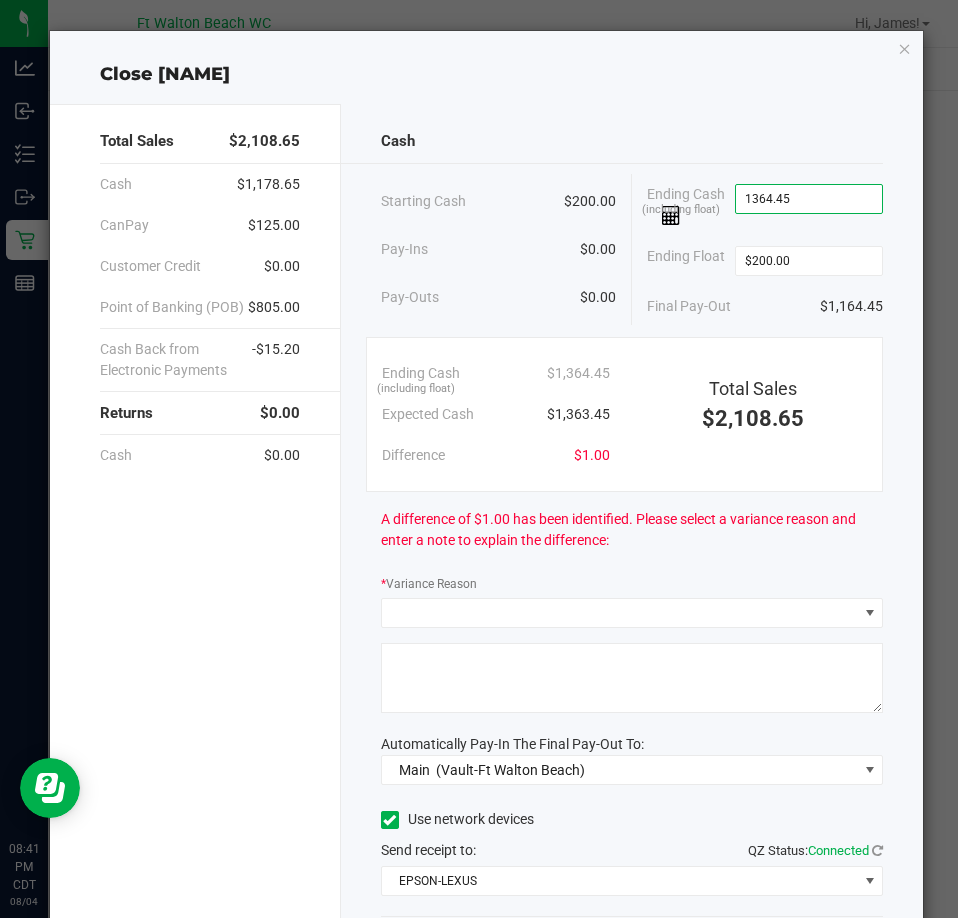 type on "$1,364.45" 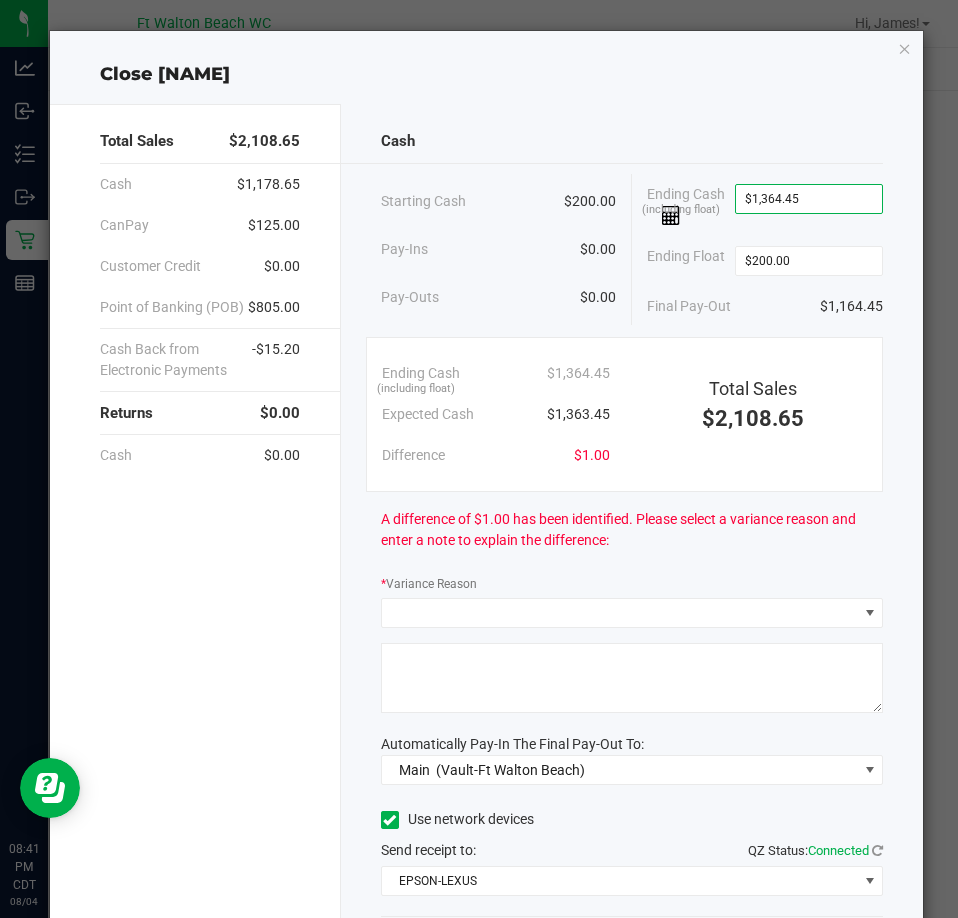 click on "Cash" 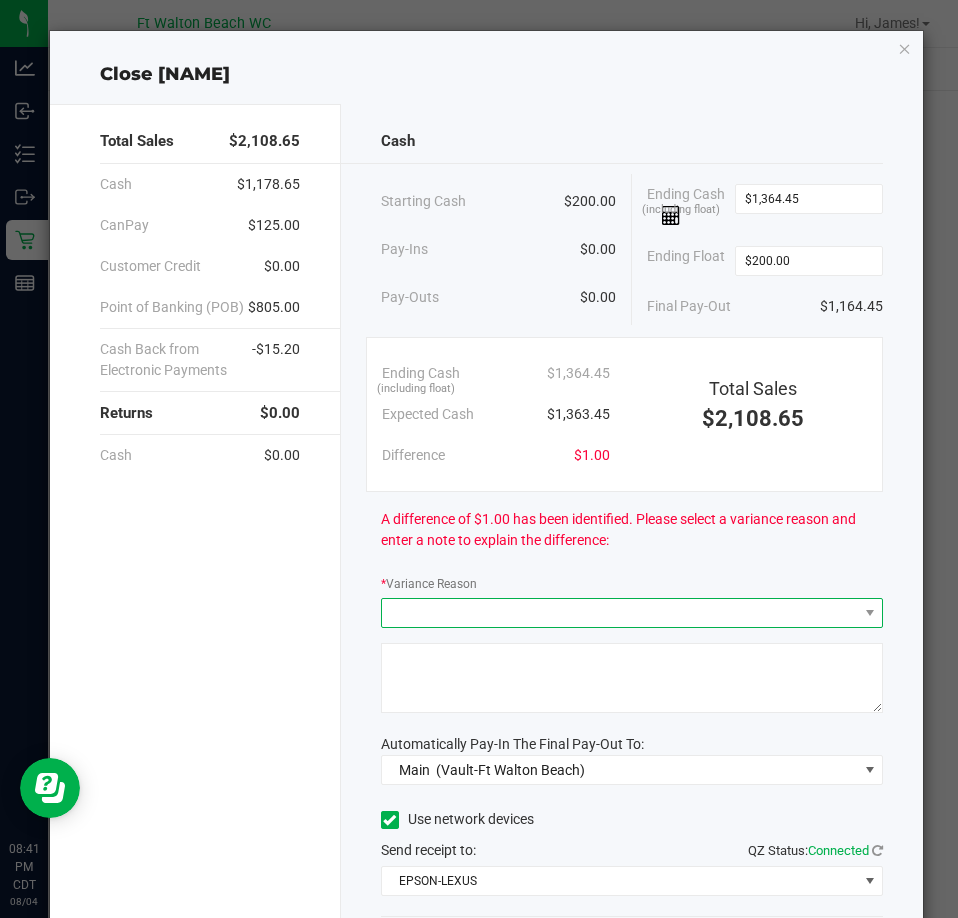 click at bounding box center [619, 613] 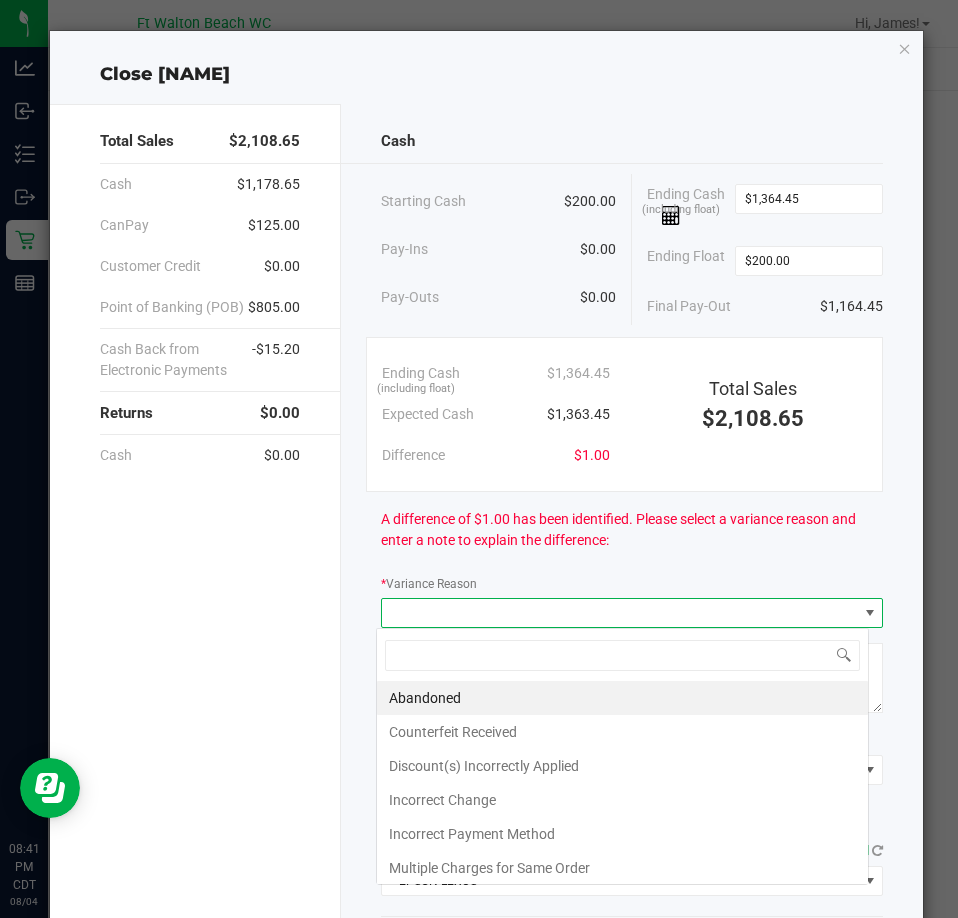 scroll, scrollTop: 99970, scrollLeft: 99507, axis: both 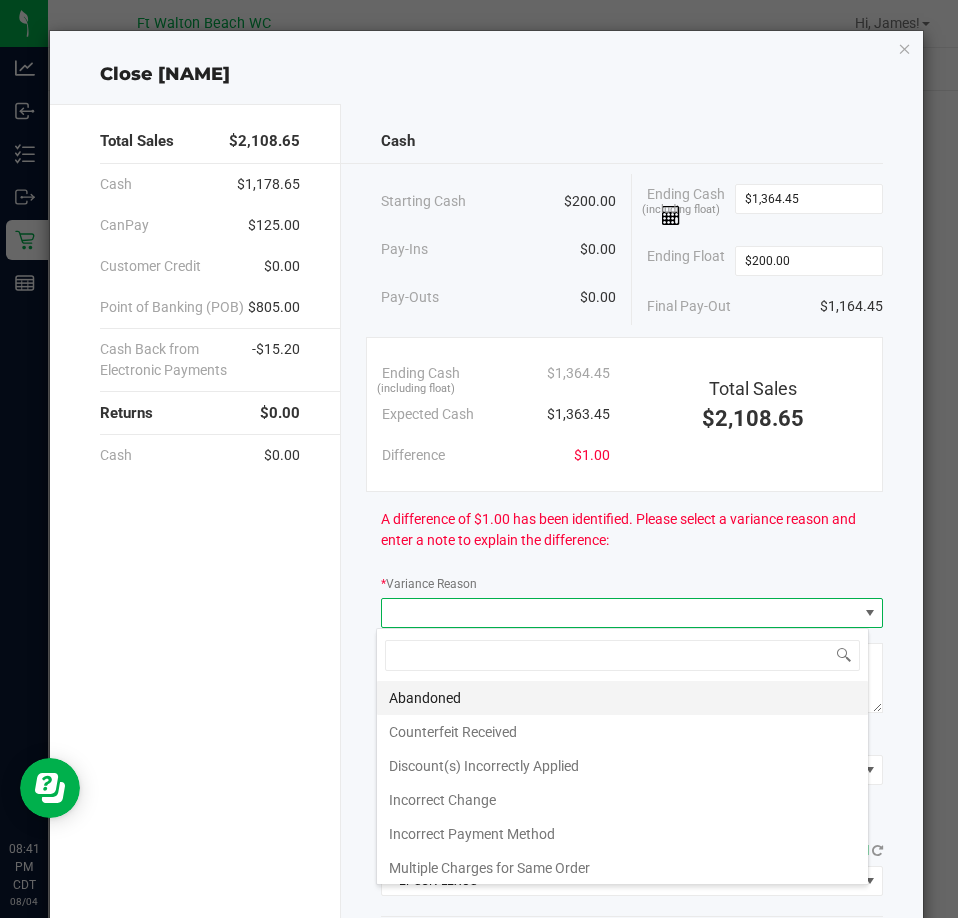 click on "Abandoned" at bounding box center [622, 698] 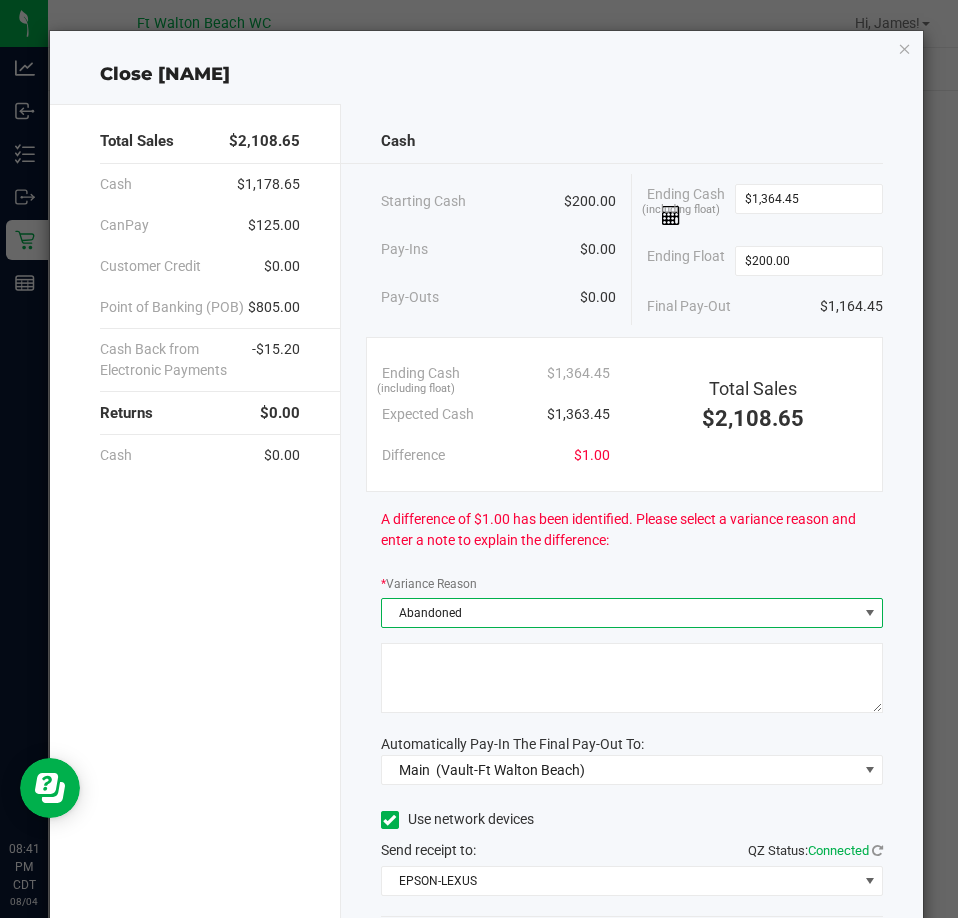 click 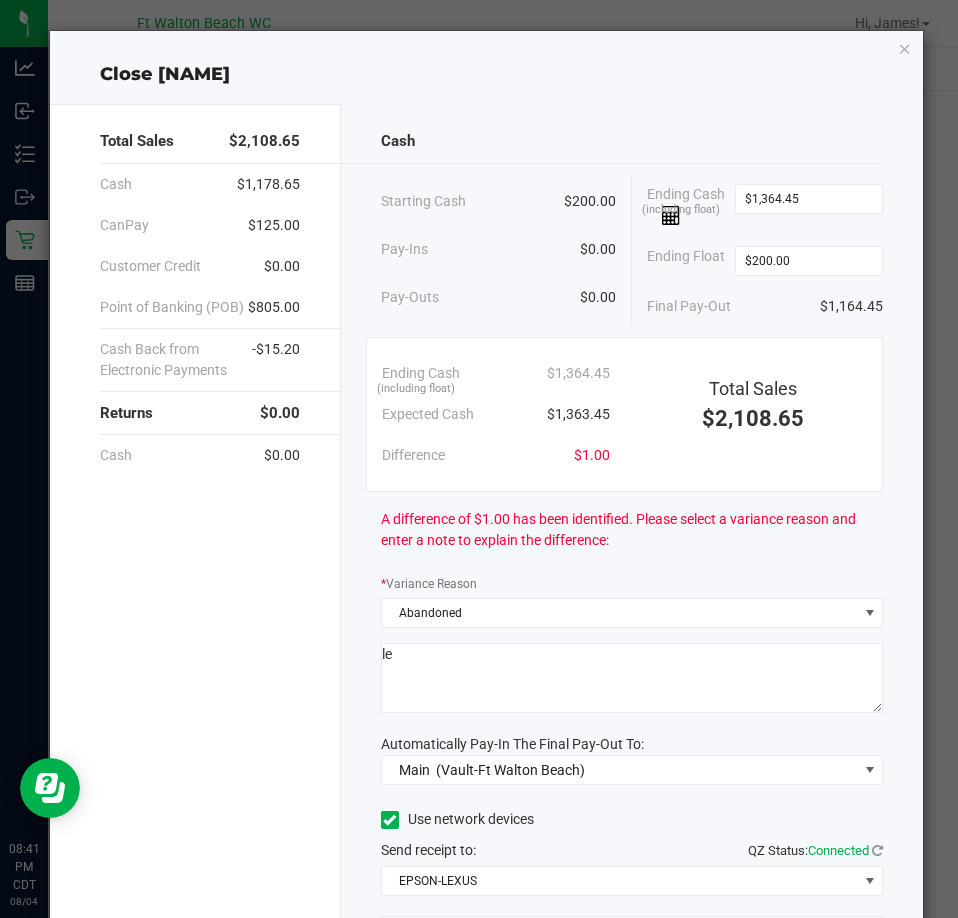 type on "l" 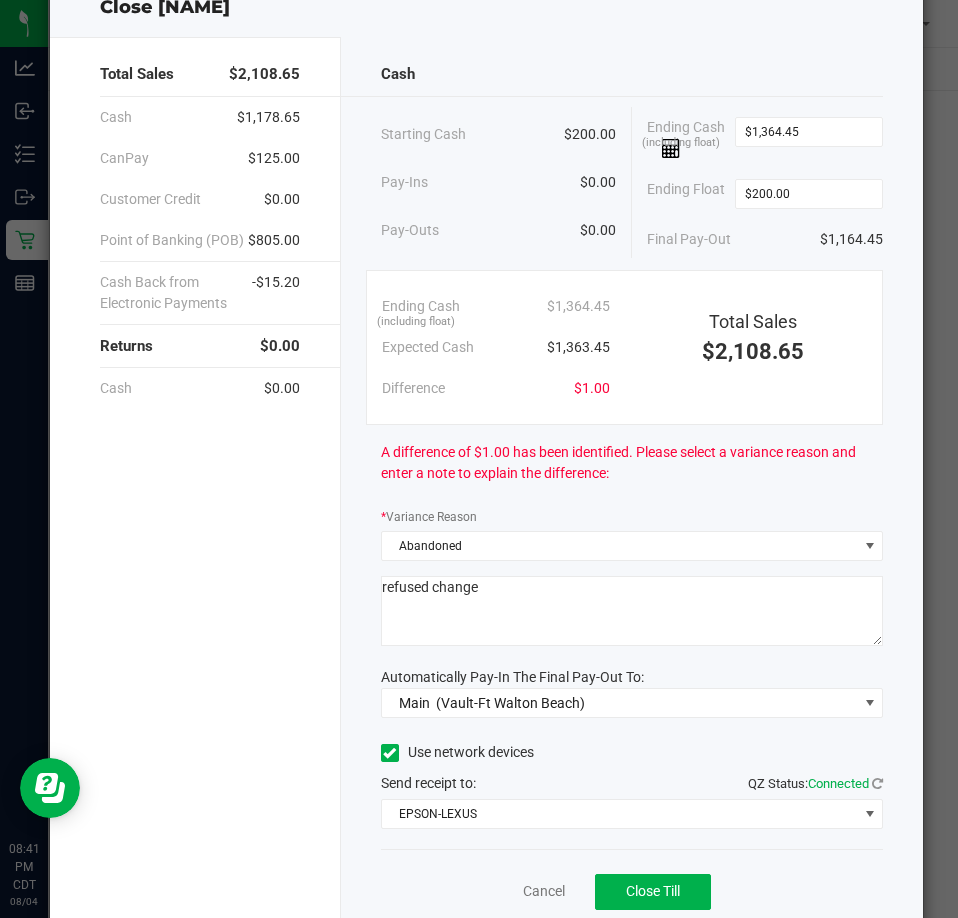 scroll, scrollTop: 141, scrollLeft: 0, axis: vertical 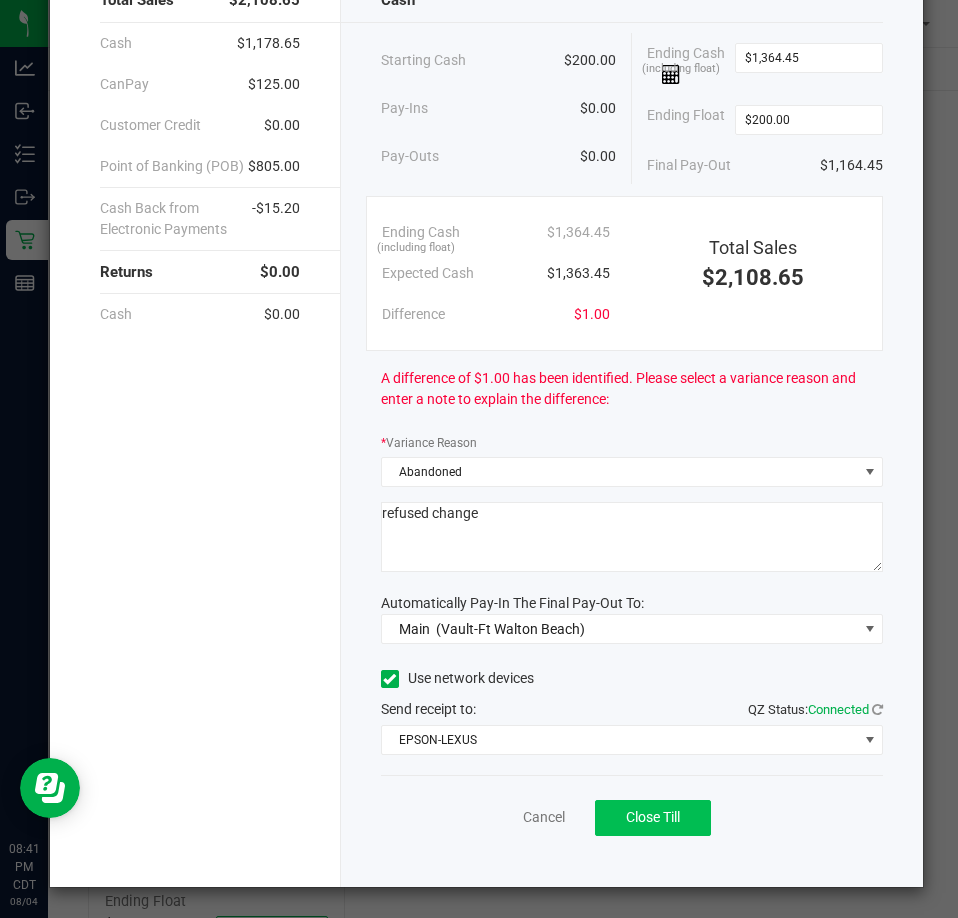 type on "refused change" 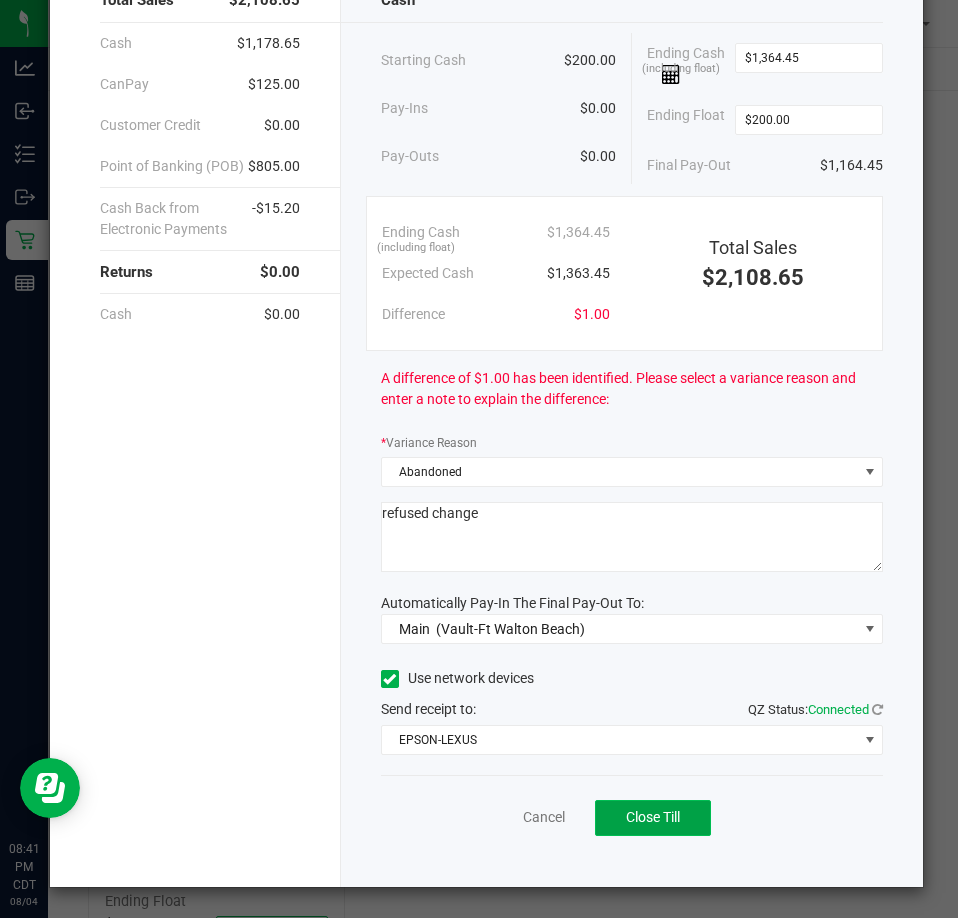 click on "Close Till" 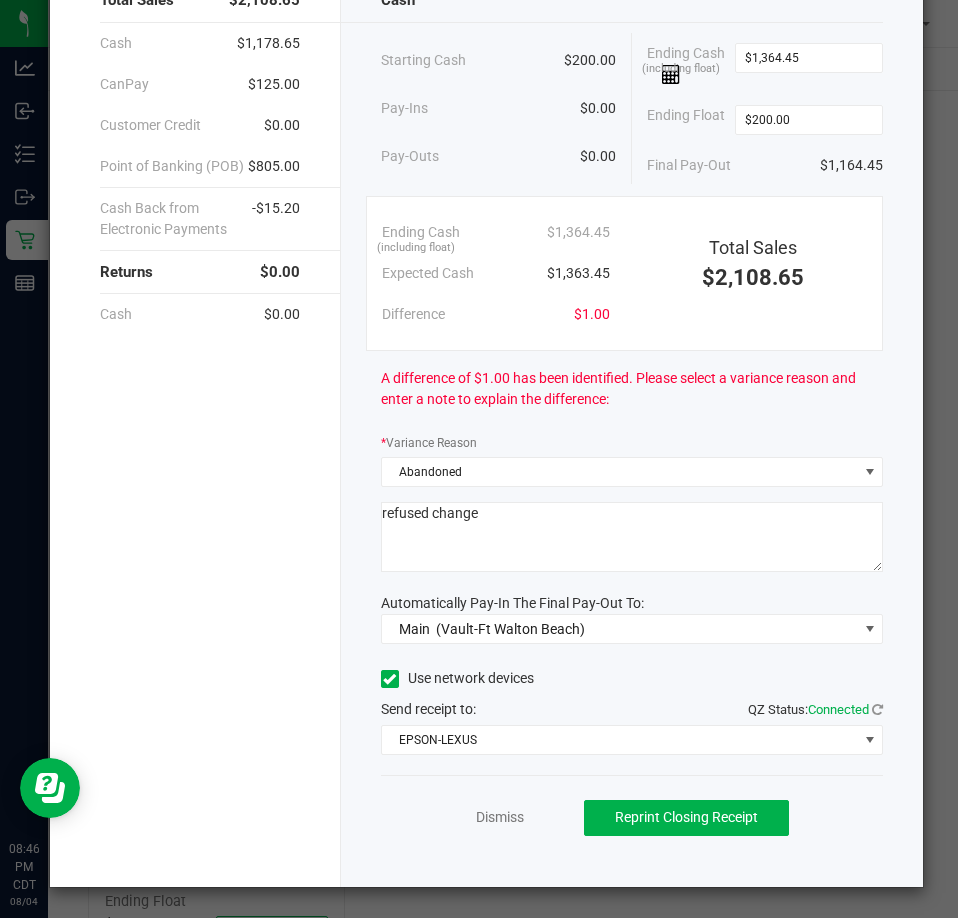 click on "Dismiss   Reprint Closing Receipt" 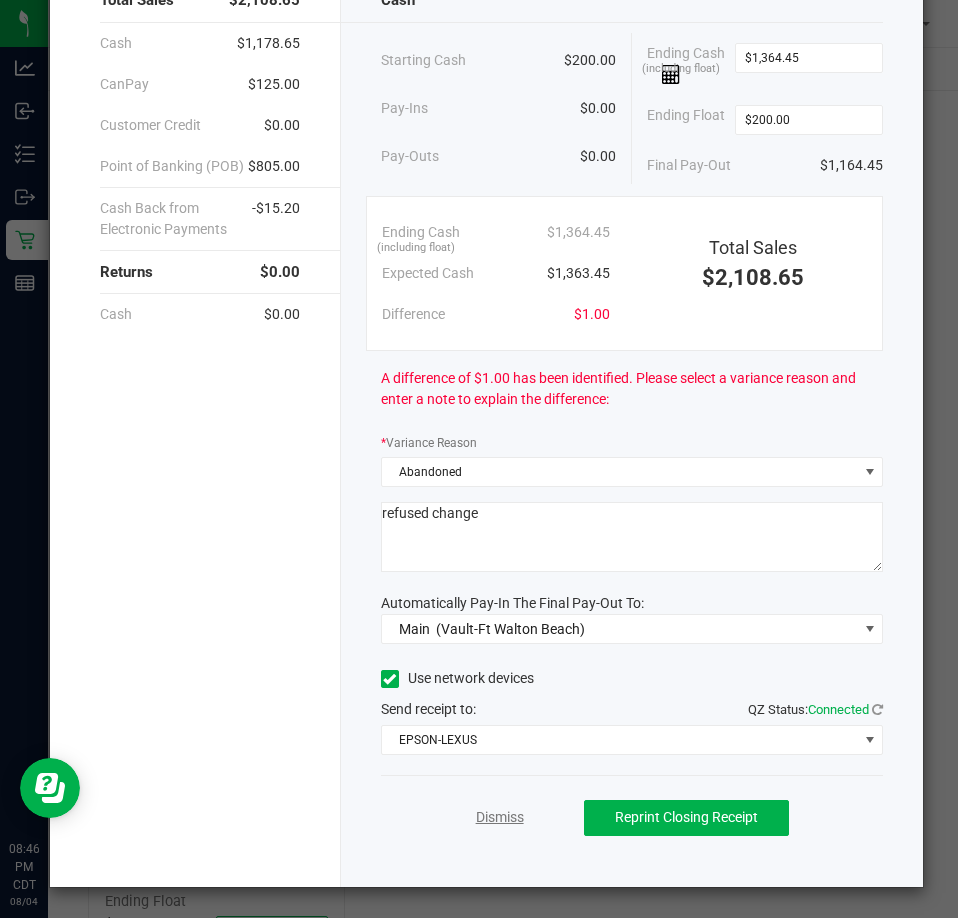click on "Dismiss" 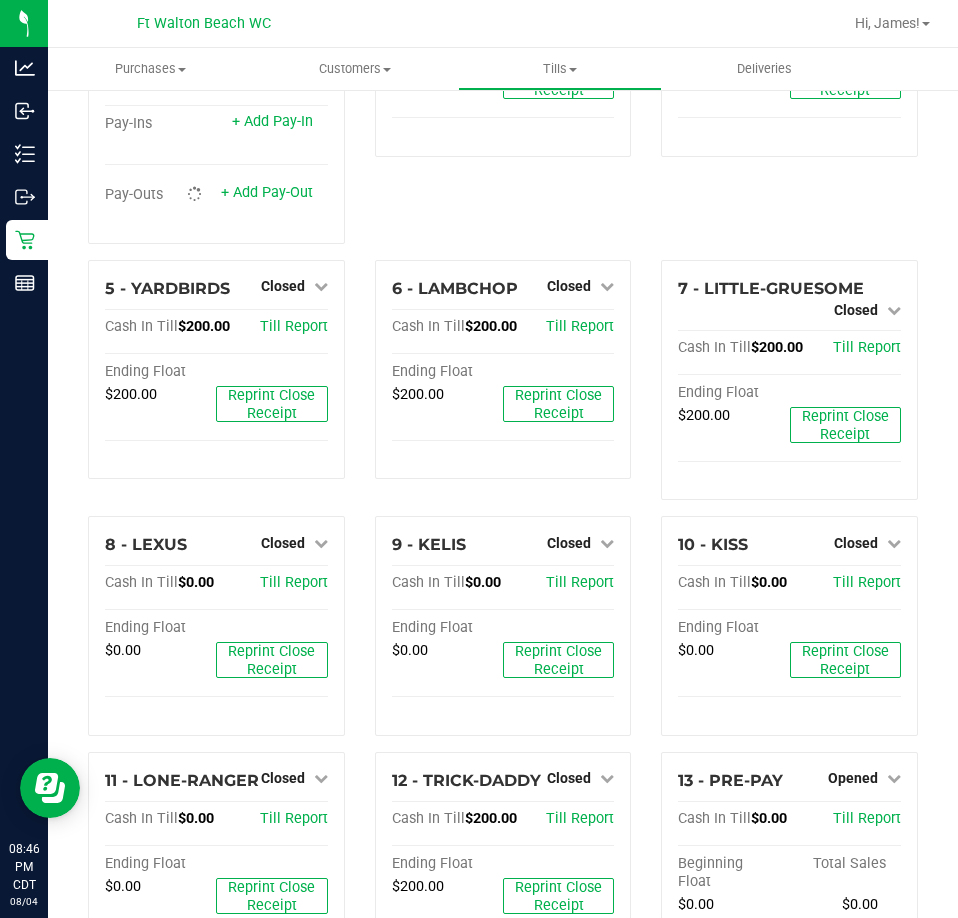 scroll, scrollTop: 0, scrollLeft: 0, axis: both 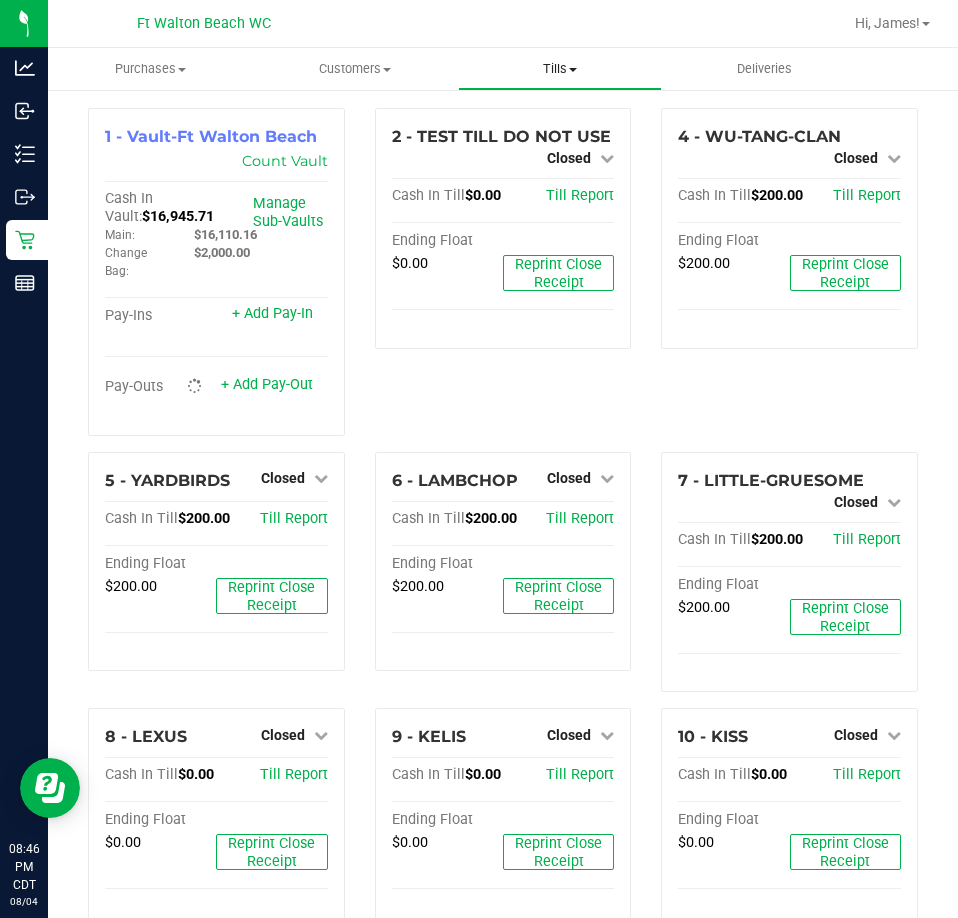 click at bounding box center (573, 70) 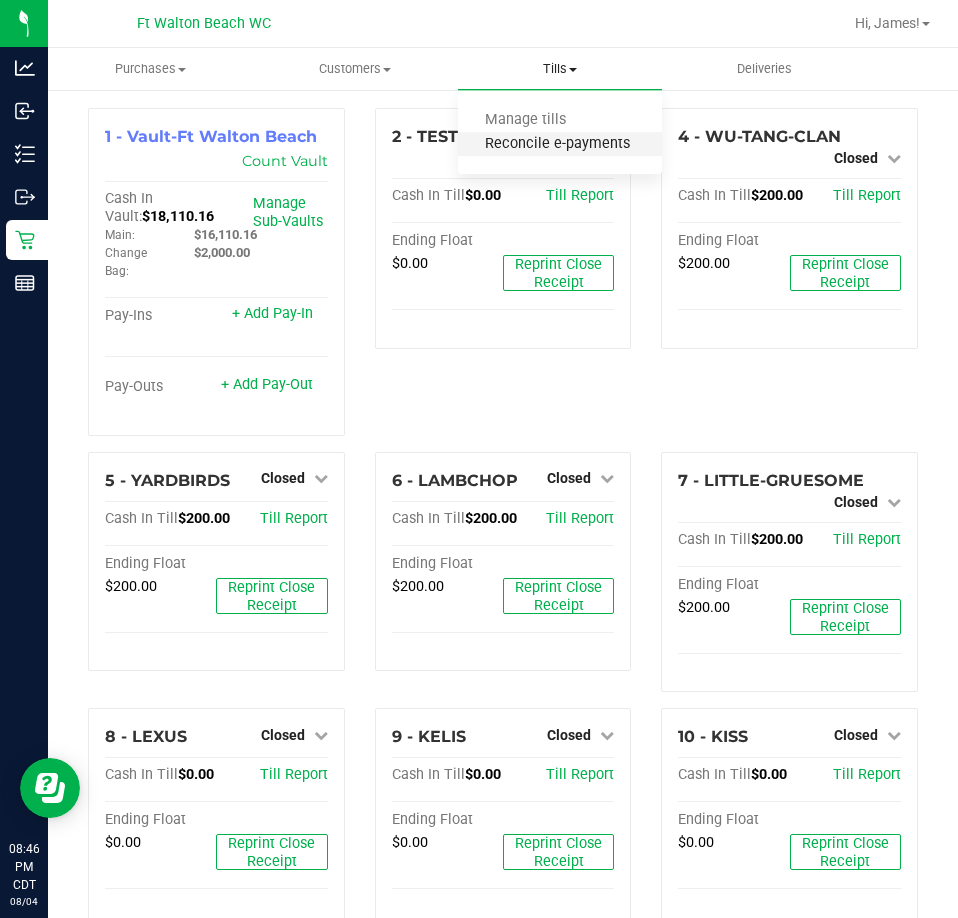 click on "Reconcile e-payments" at bounding box center [557, 144] 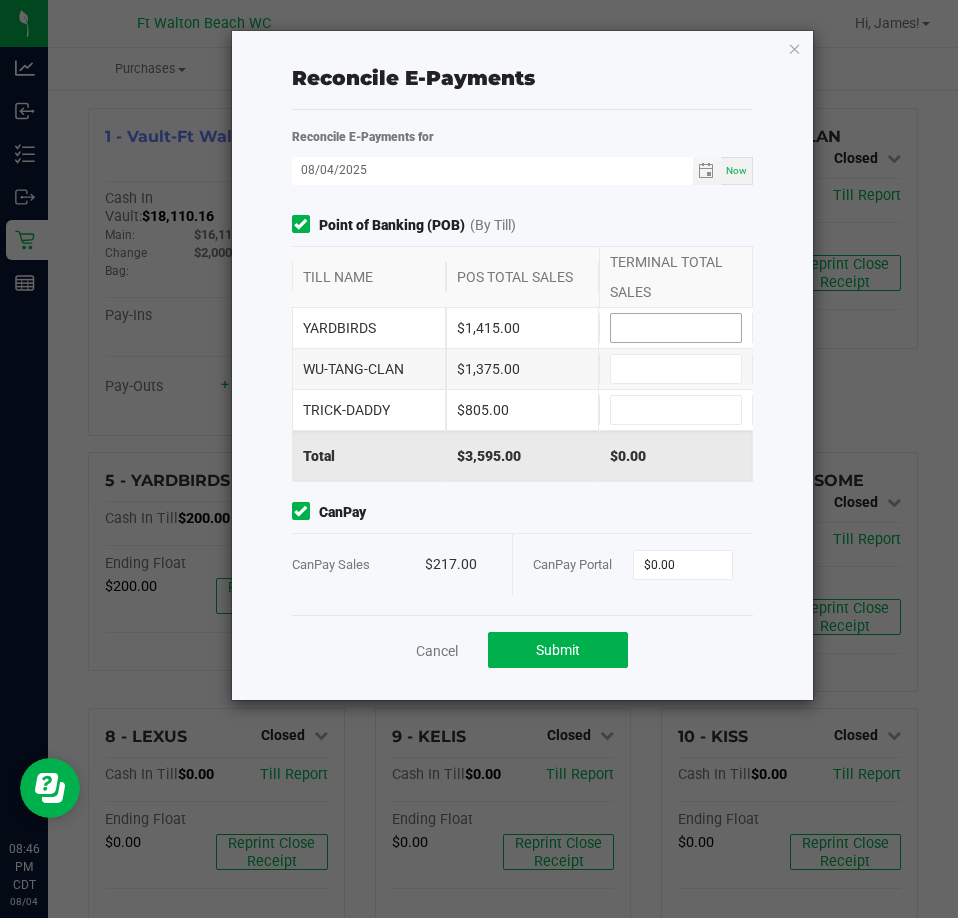 click at bounding box center [676, 328] 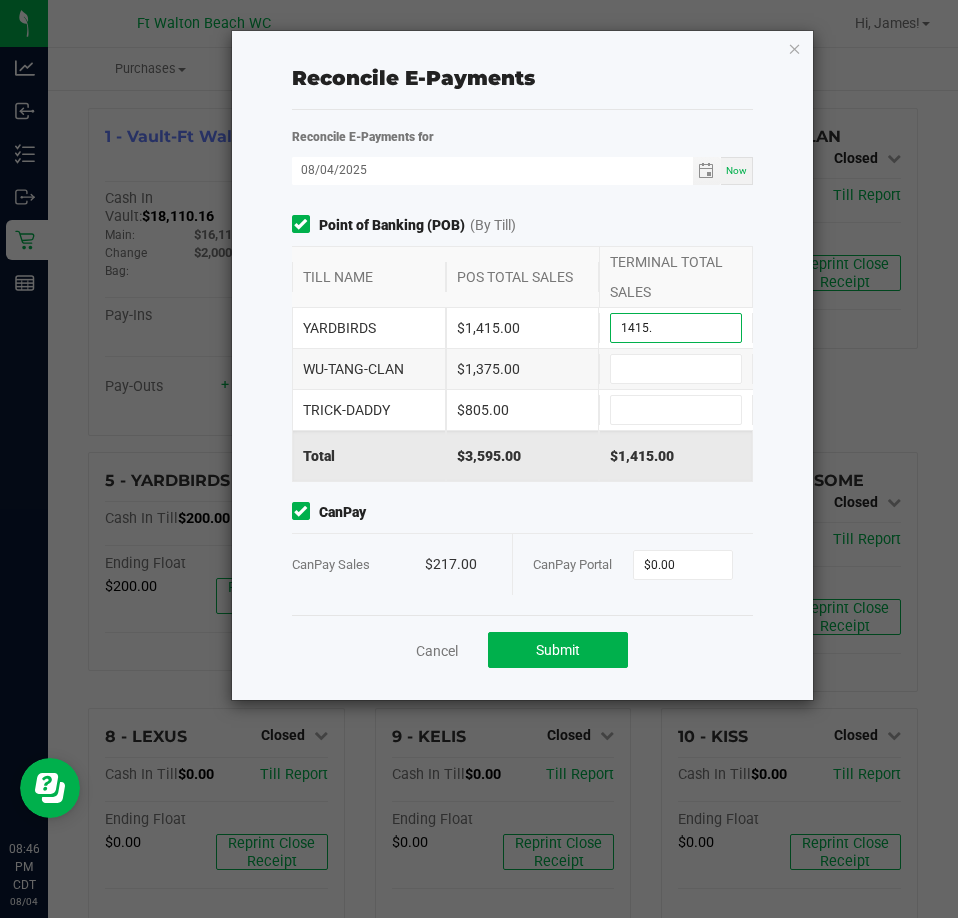 type on "$1,415.00" 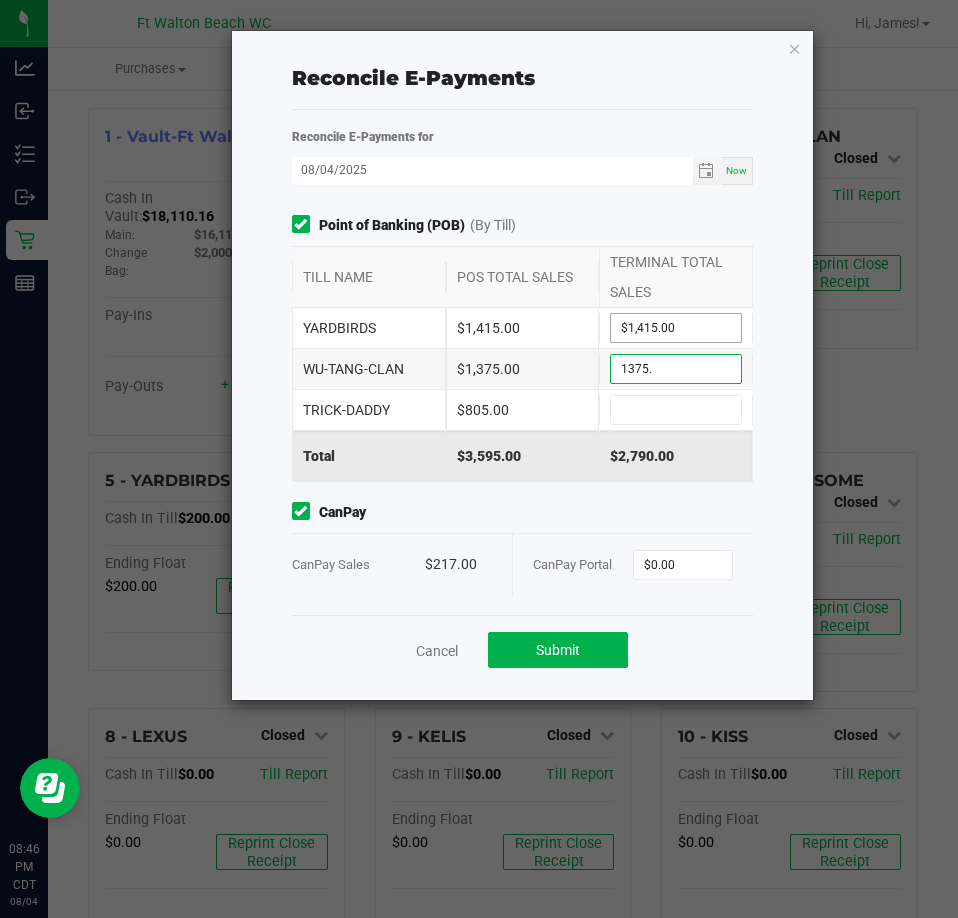 type on "$1,375.00" 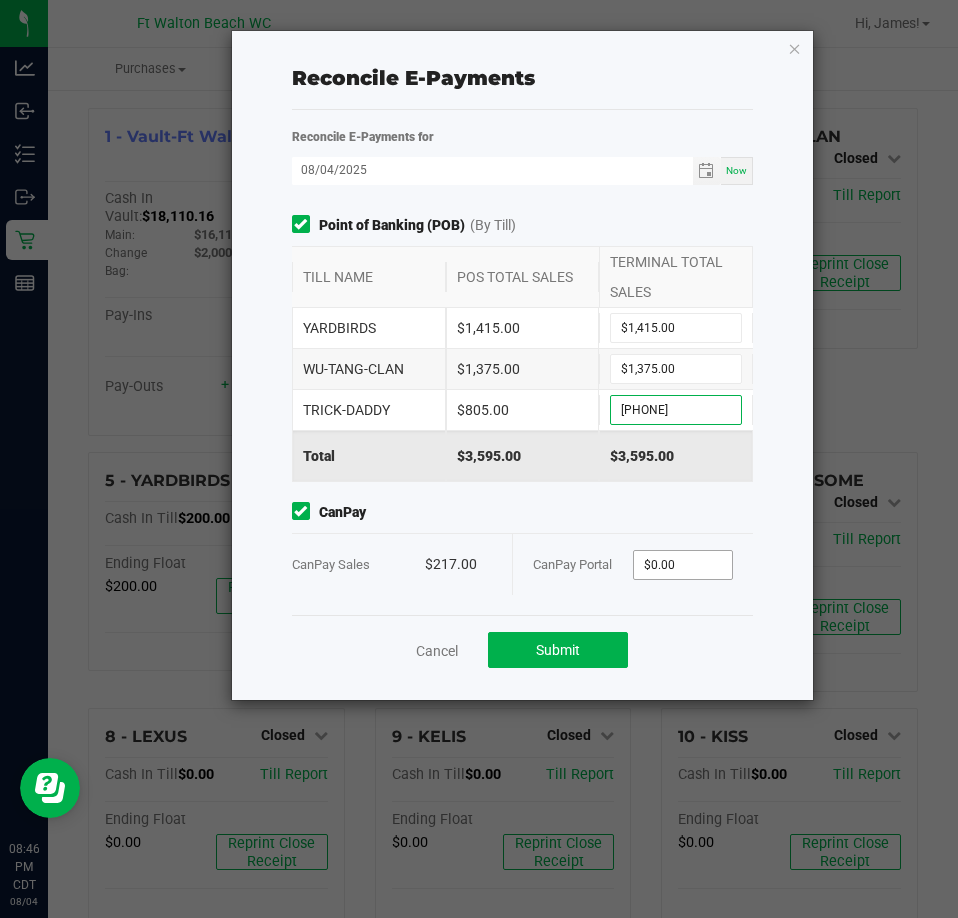 type on "$805.00" 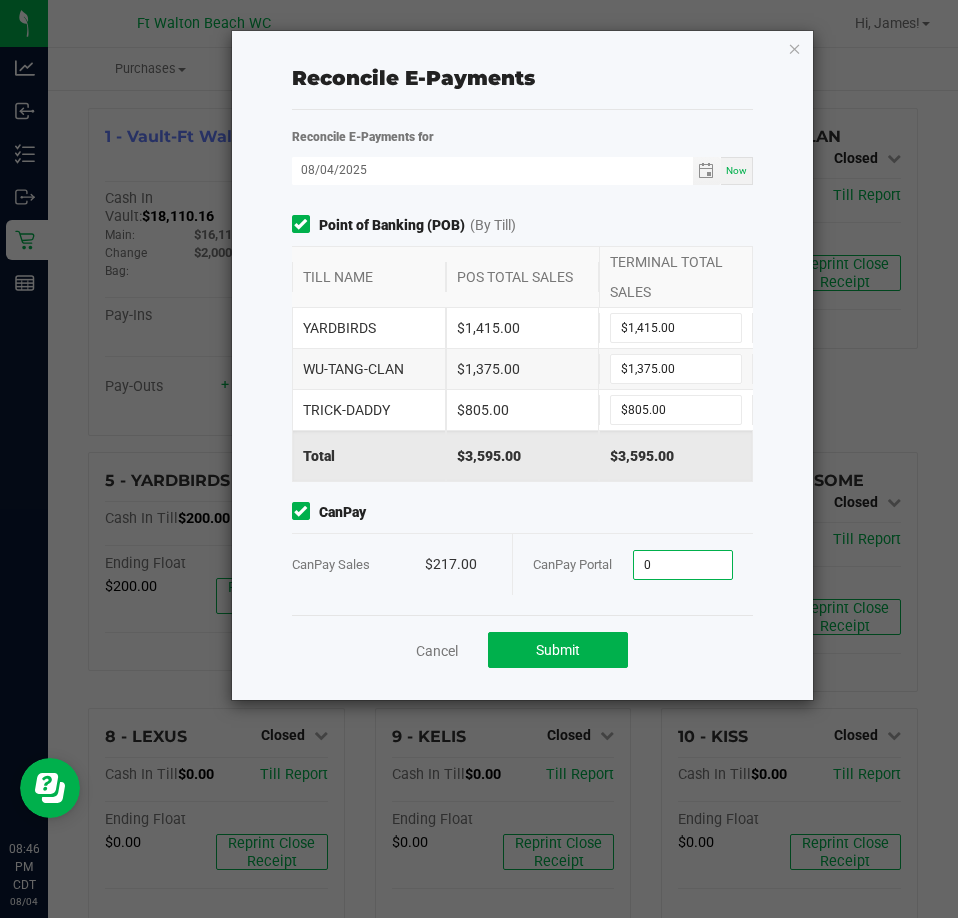 click on "0" at bounding box center (683, 565) 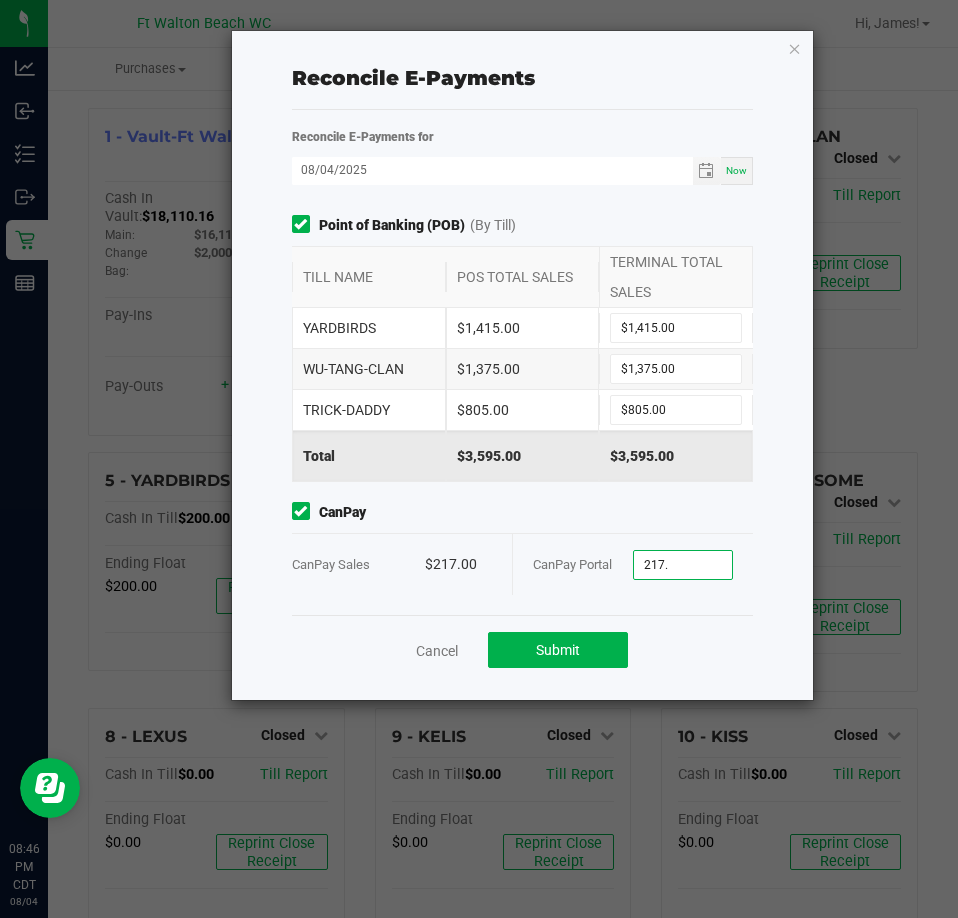 type on "$217.00" 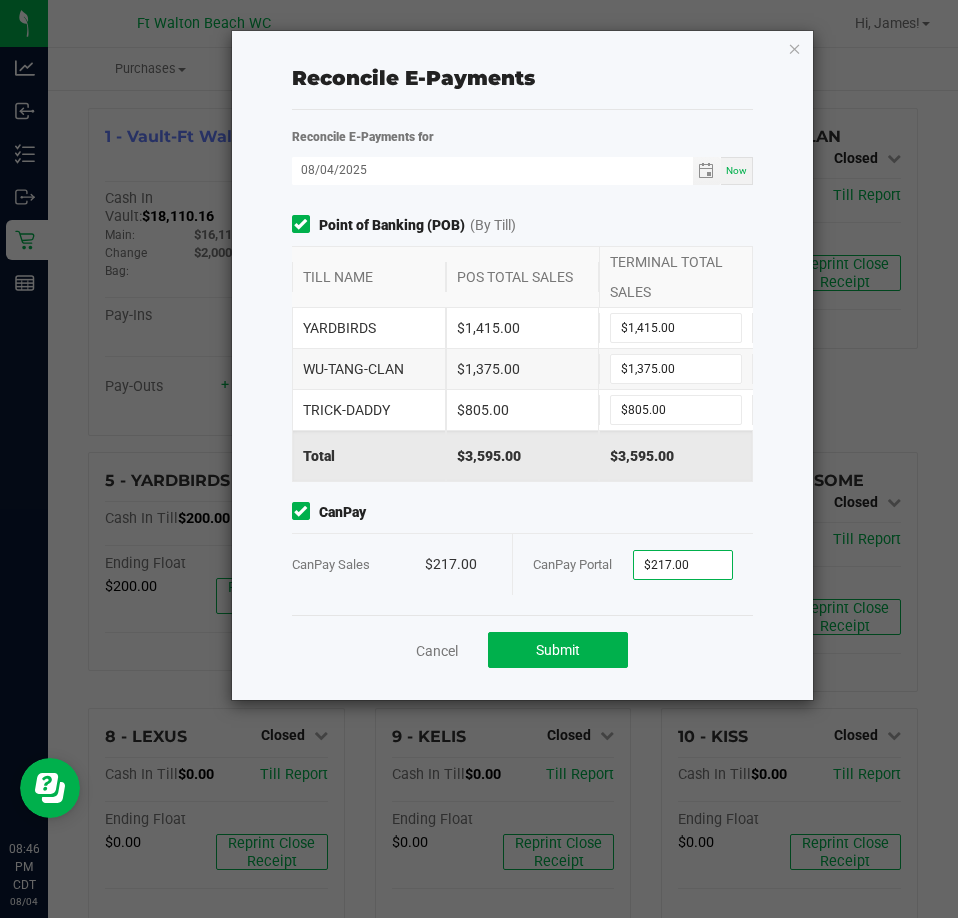 click on "CanPay  CanPay Sales   [PRICE]   CanPay Portal  [PRICE]" 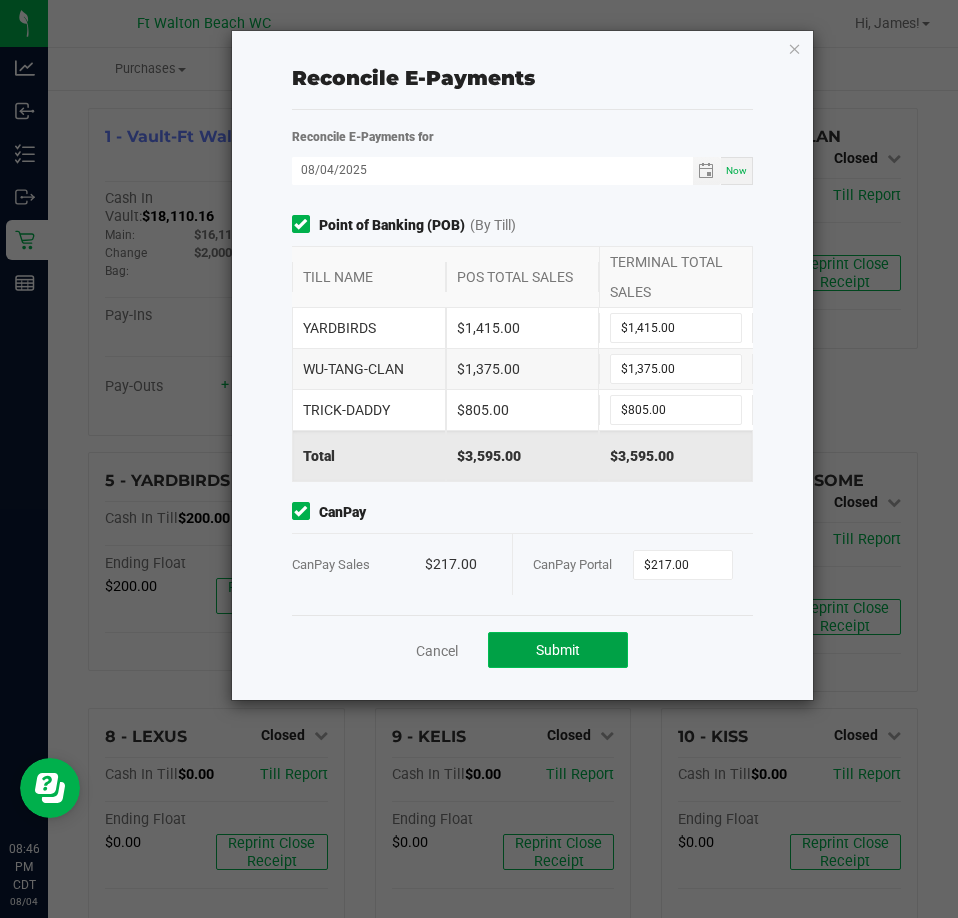 click on "Submit" 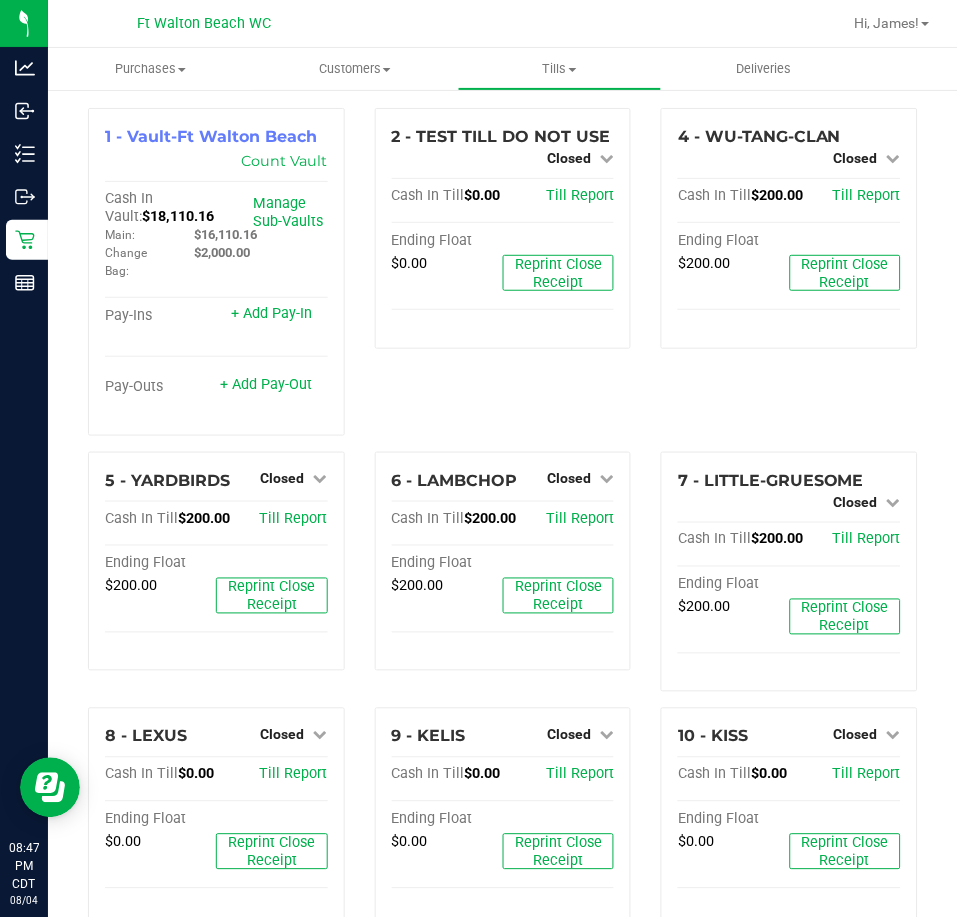 scroll, scrollTop: 400, scrollLeft: 0, axis: vertical 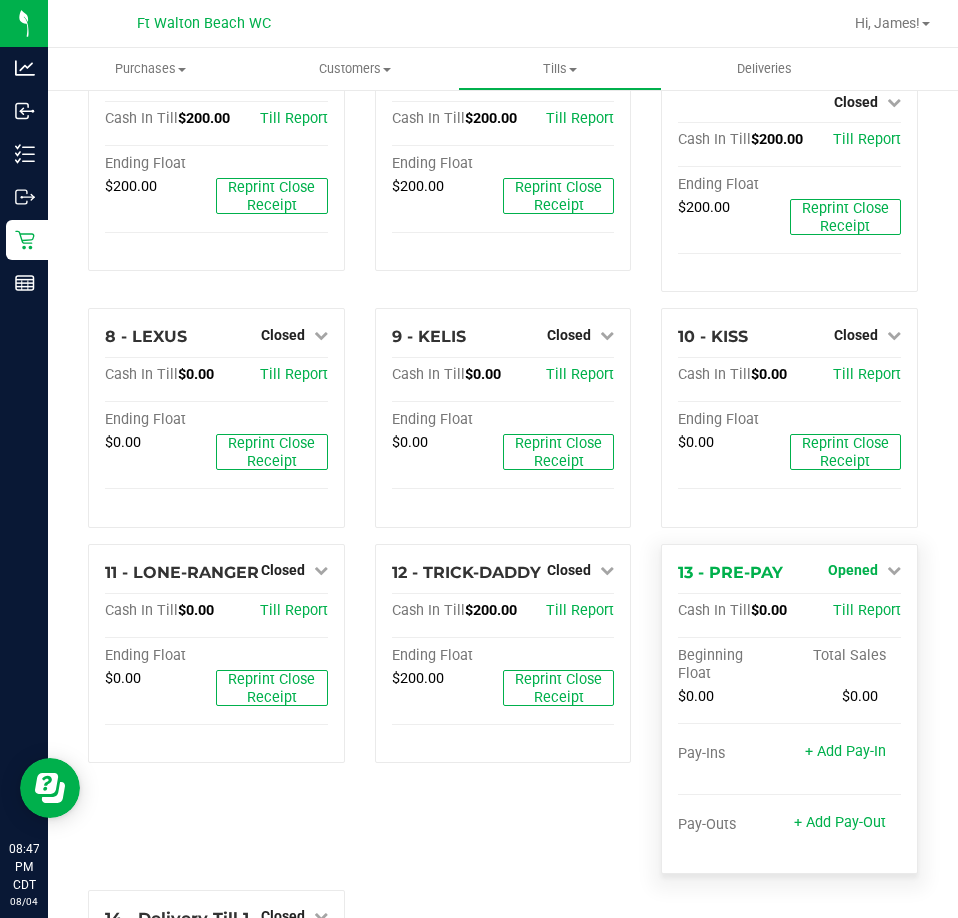 click on "Opened" at bounding box center [853, 570] 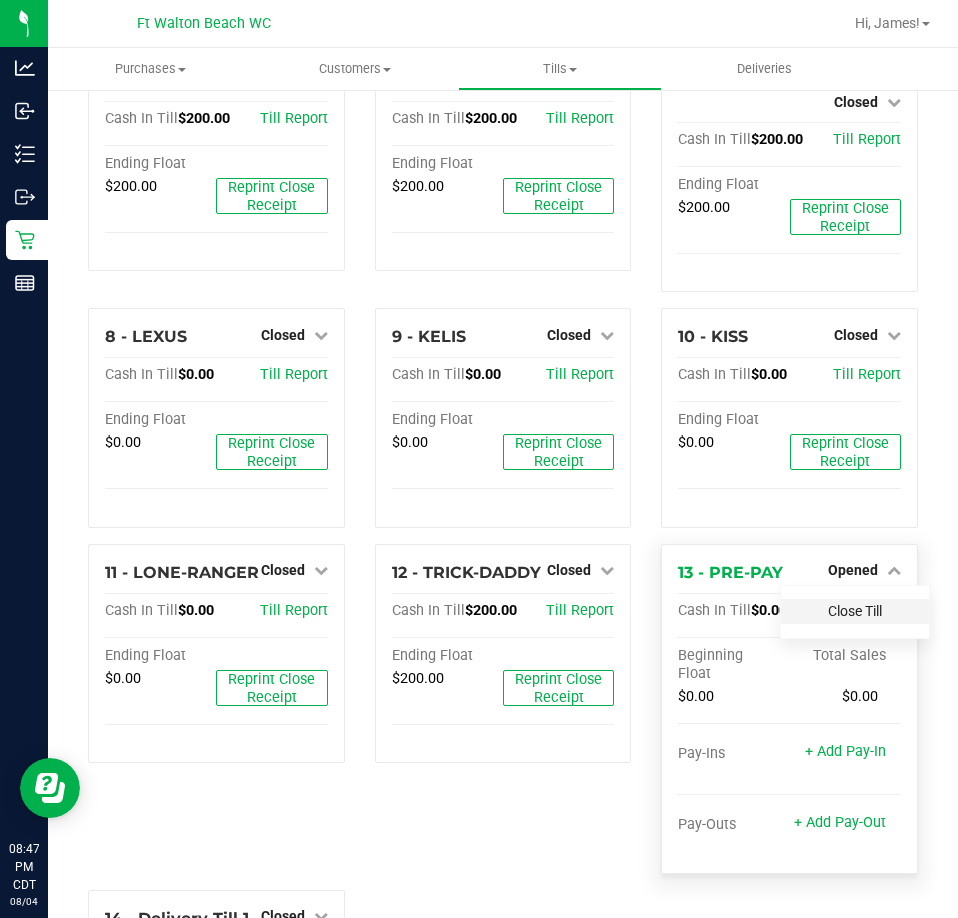 click on "Close Till" at bounding box center [855, 611] 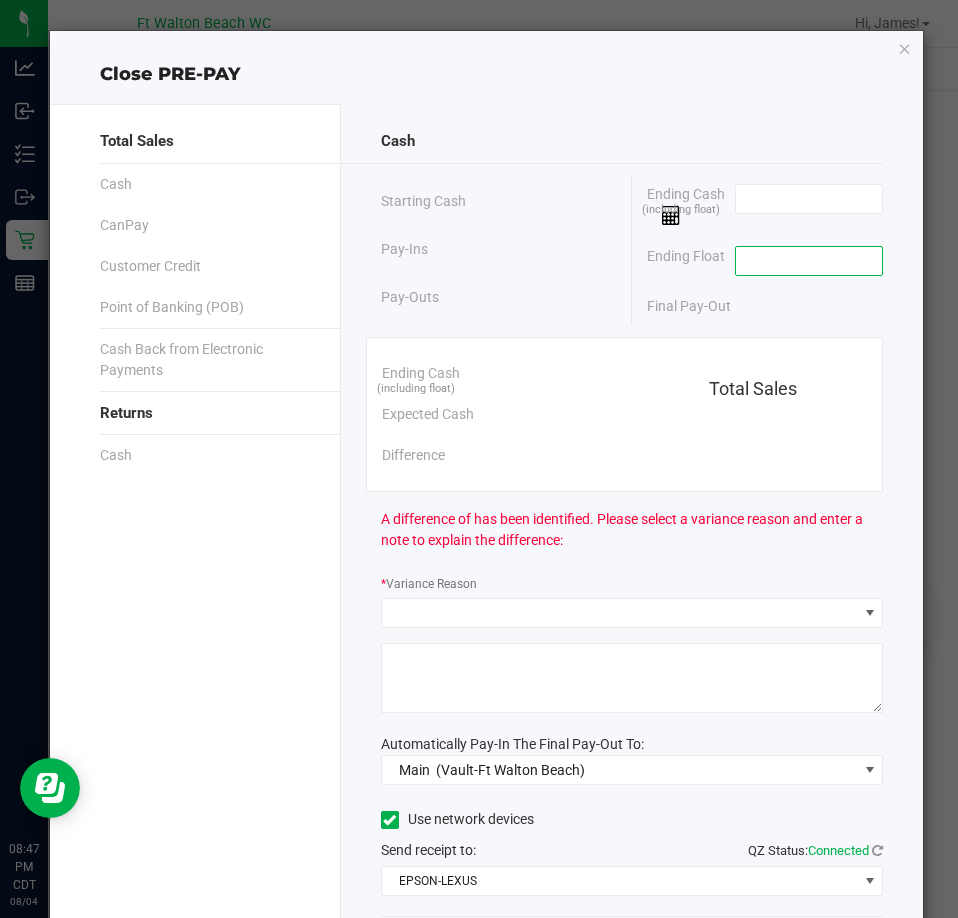 click at bounding box center (809, 261) 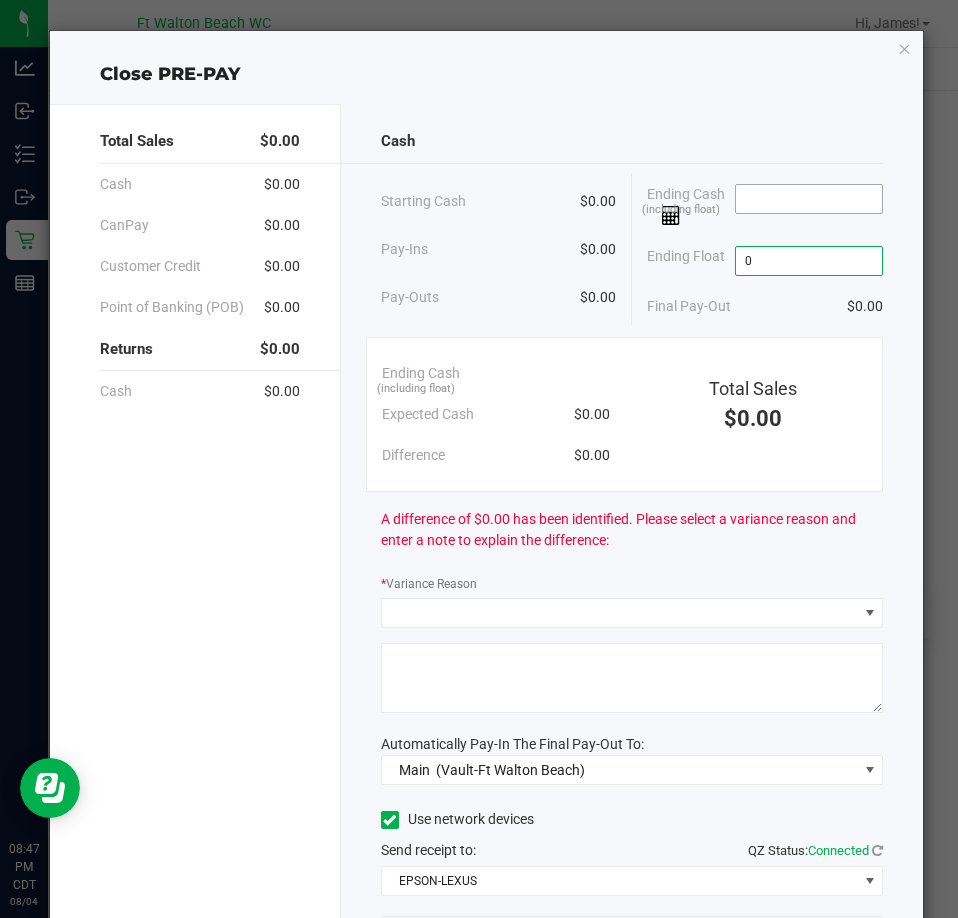 type on "$0.00" 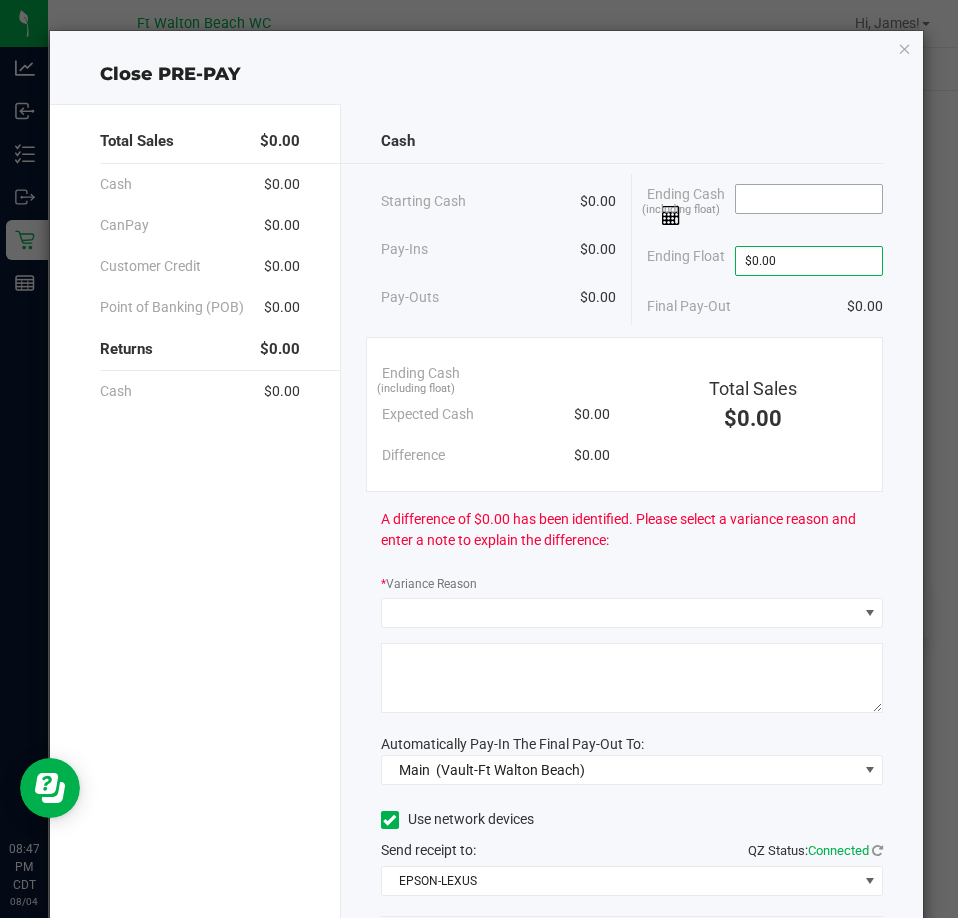 click at bounding box center [809, 199] 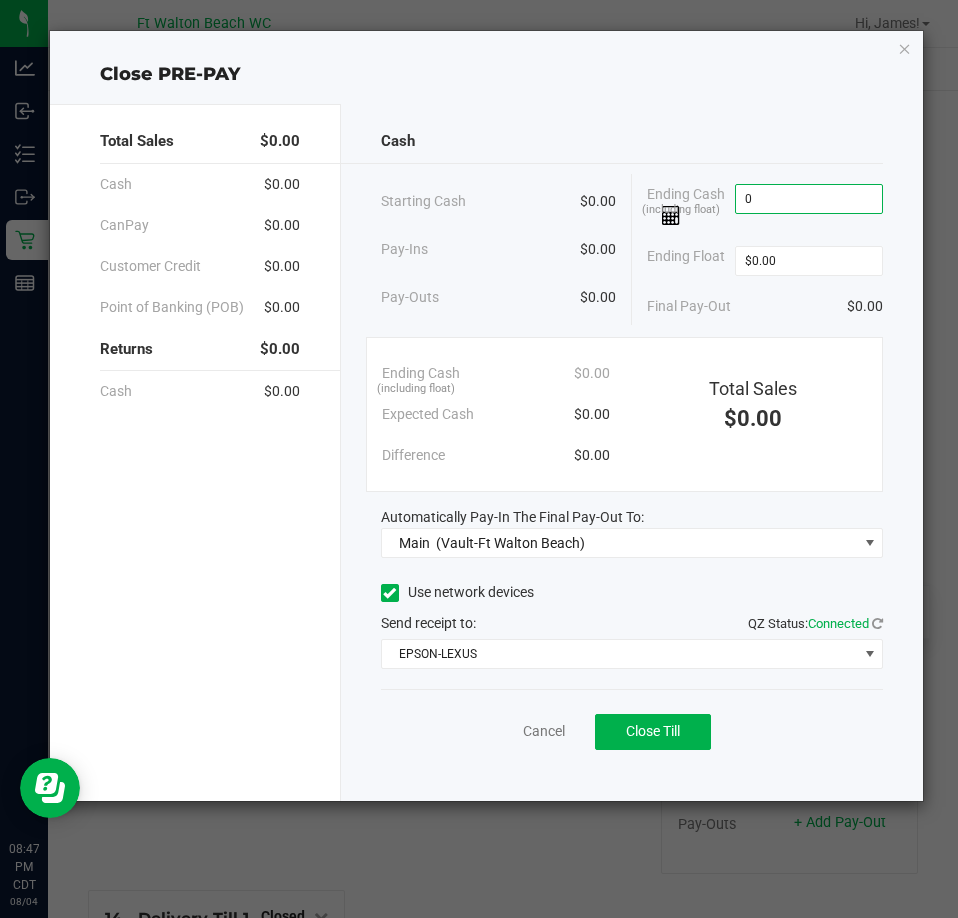 type on "$0.00" 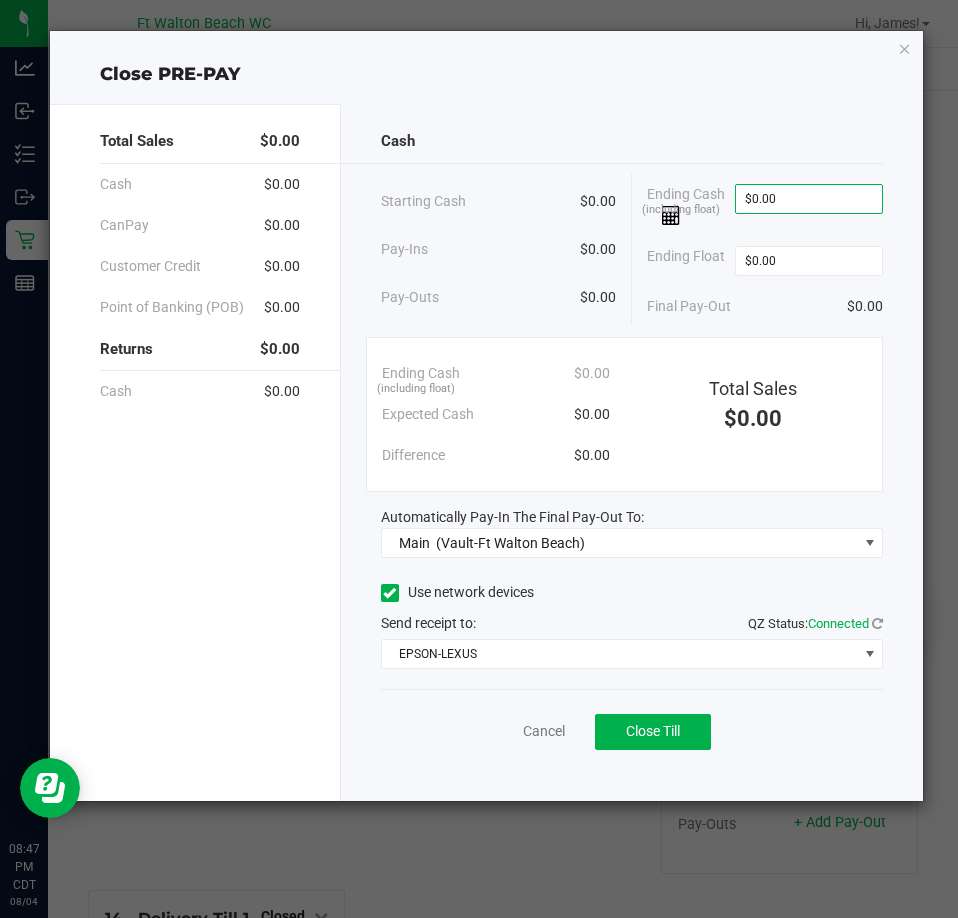 click on "Cash" 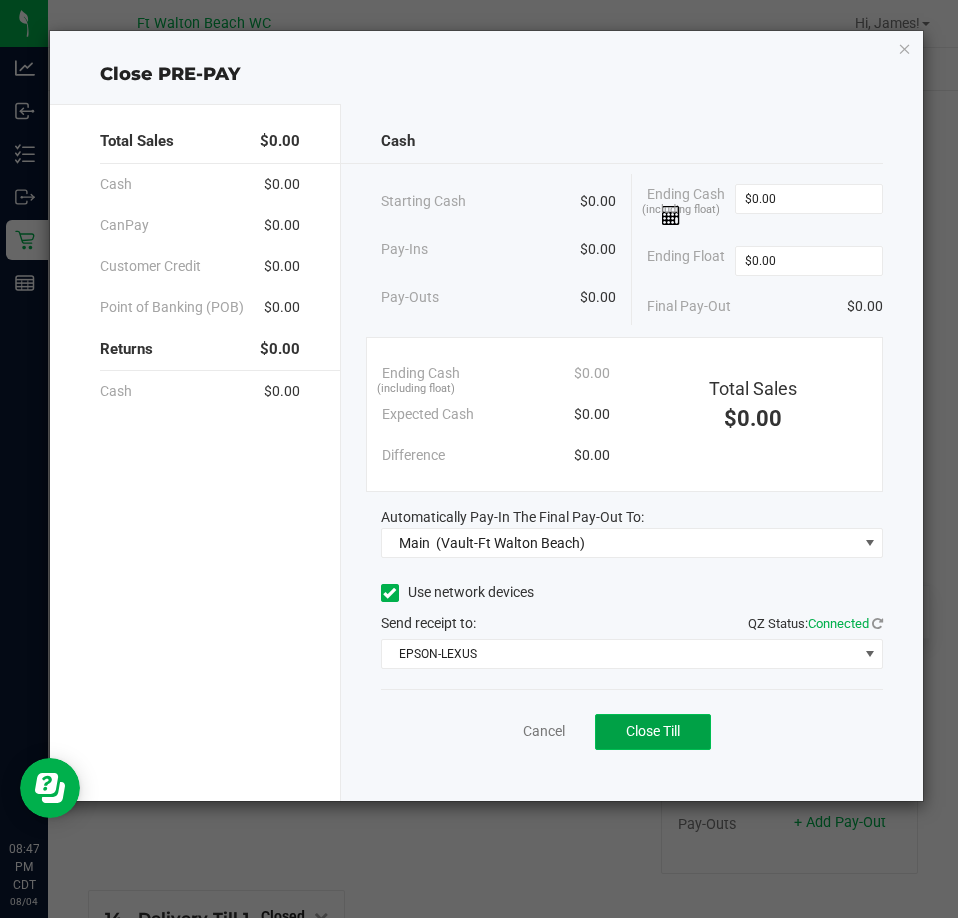 click on "Close Till" 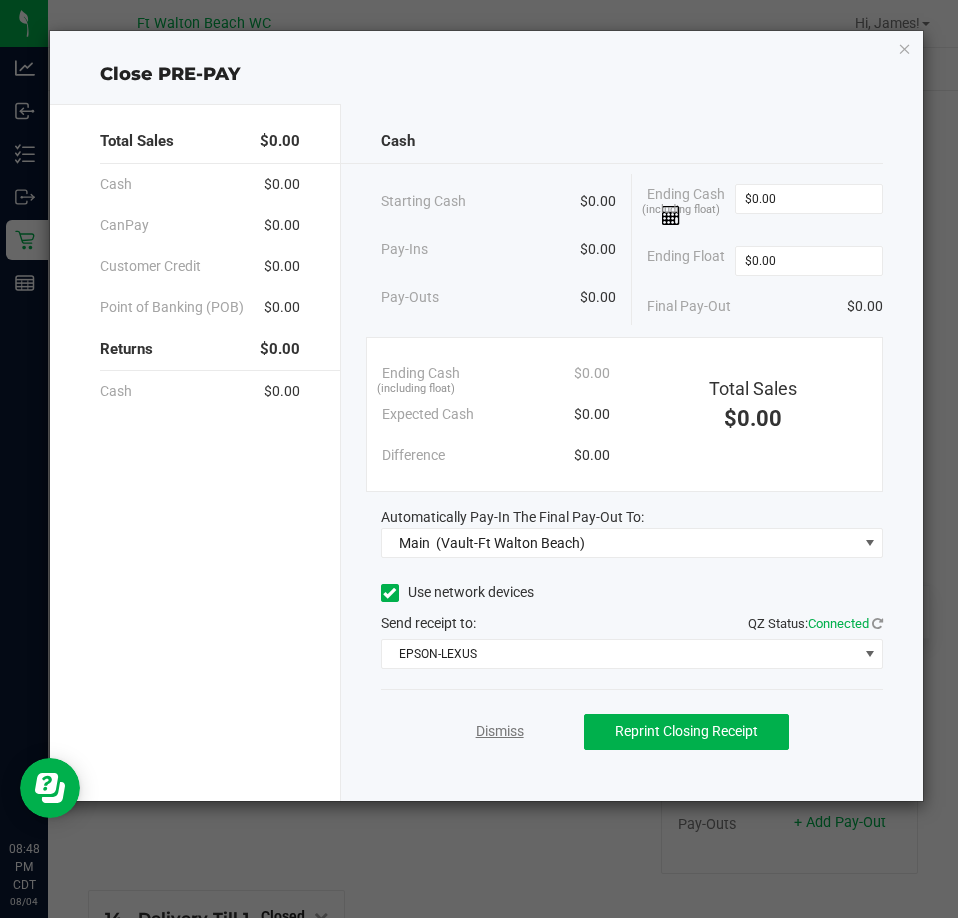 click on "Dismiss" 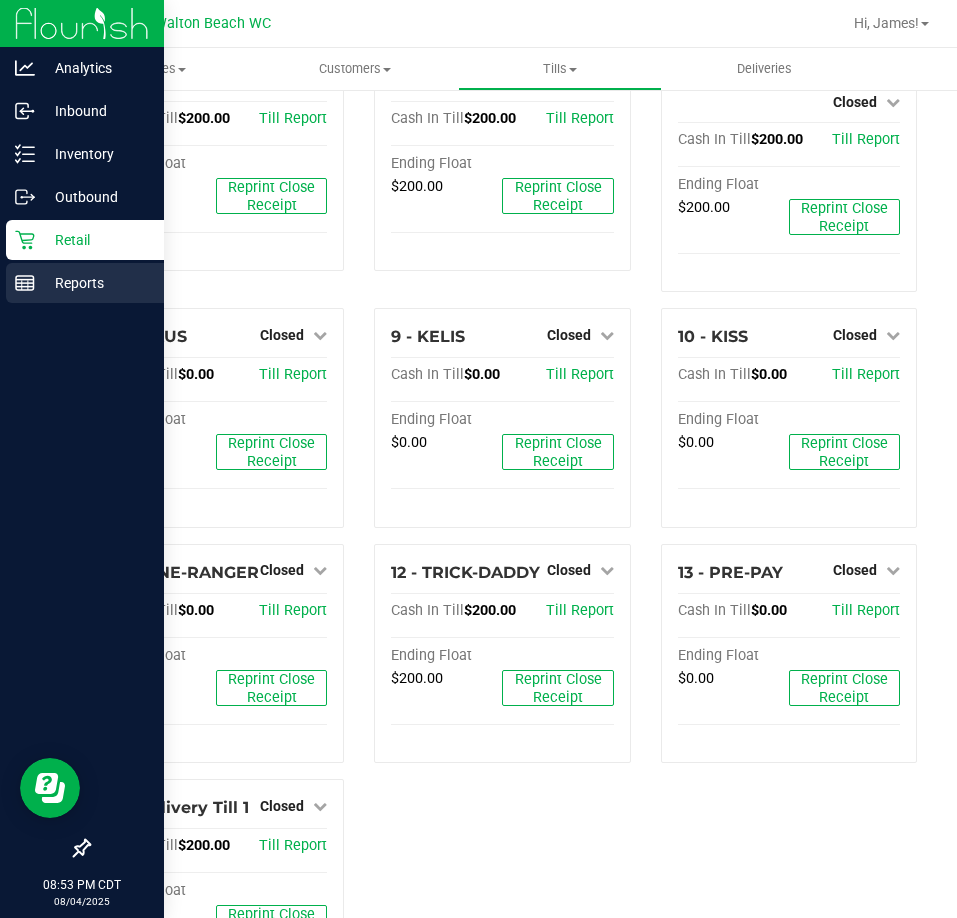 click 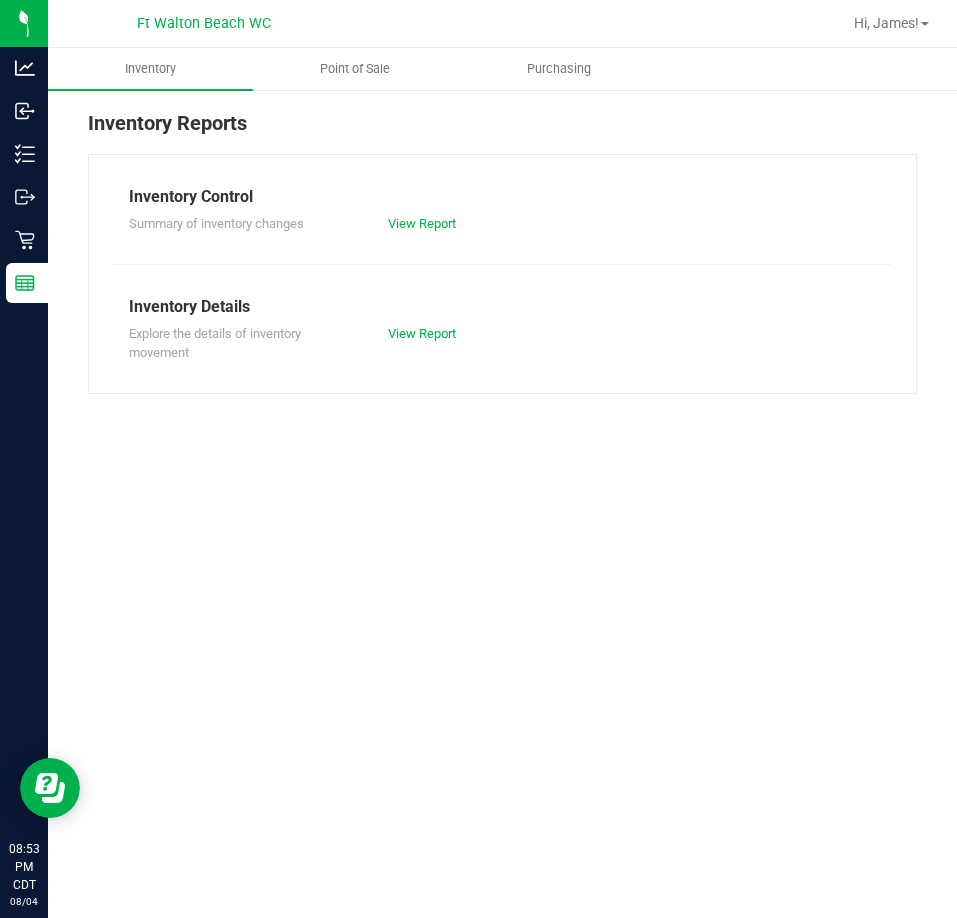 scroll, scrollTop: 0, scrollLeft: 0, axis: both 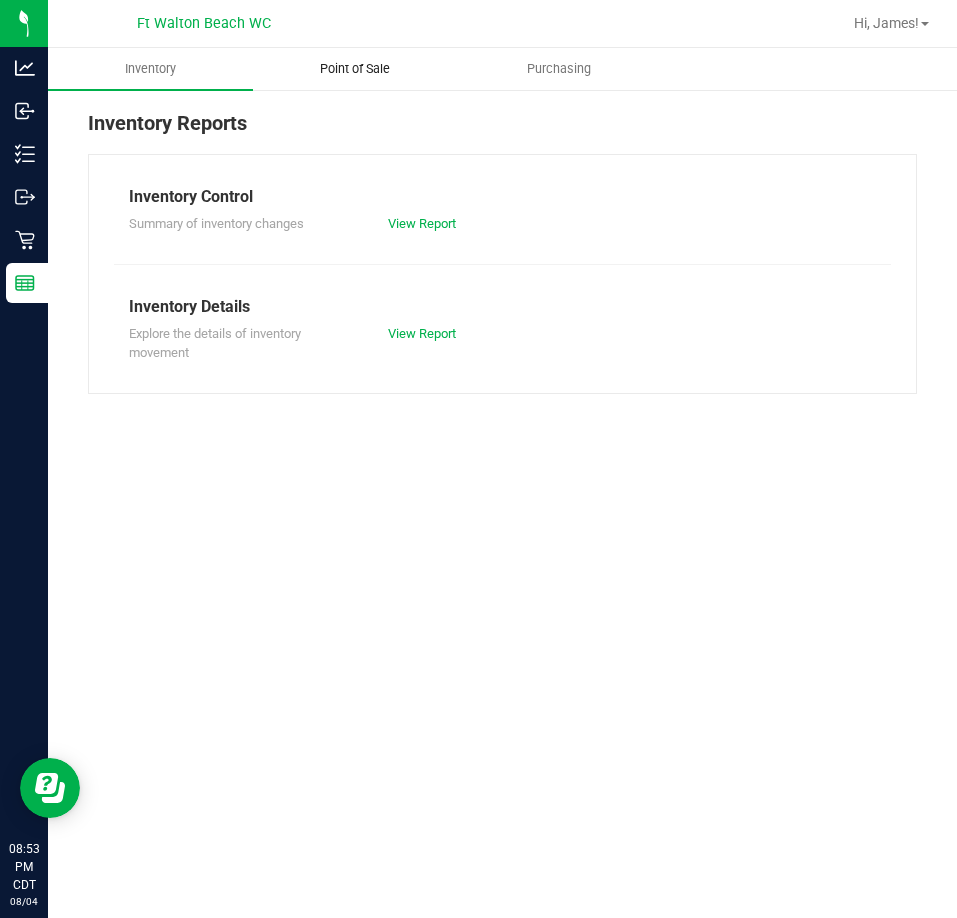 click on "Point of Sale" at bounding box center [355, 69] 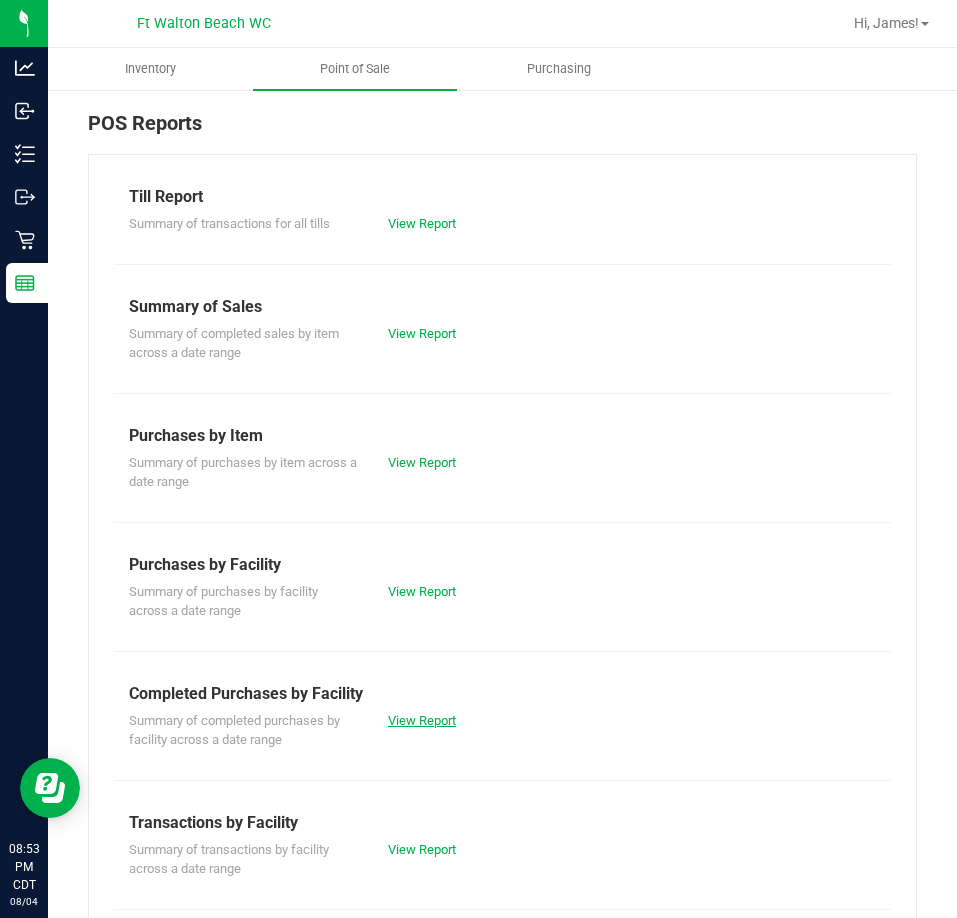 click on "View Report" at bounding box center (422, 720) 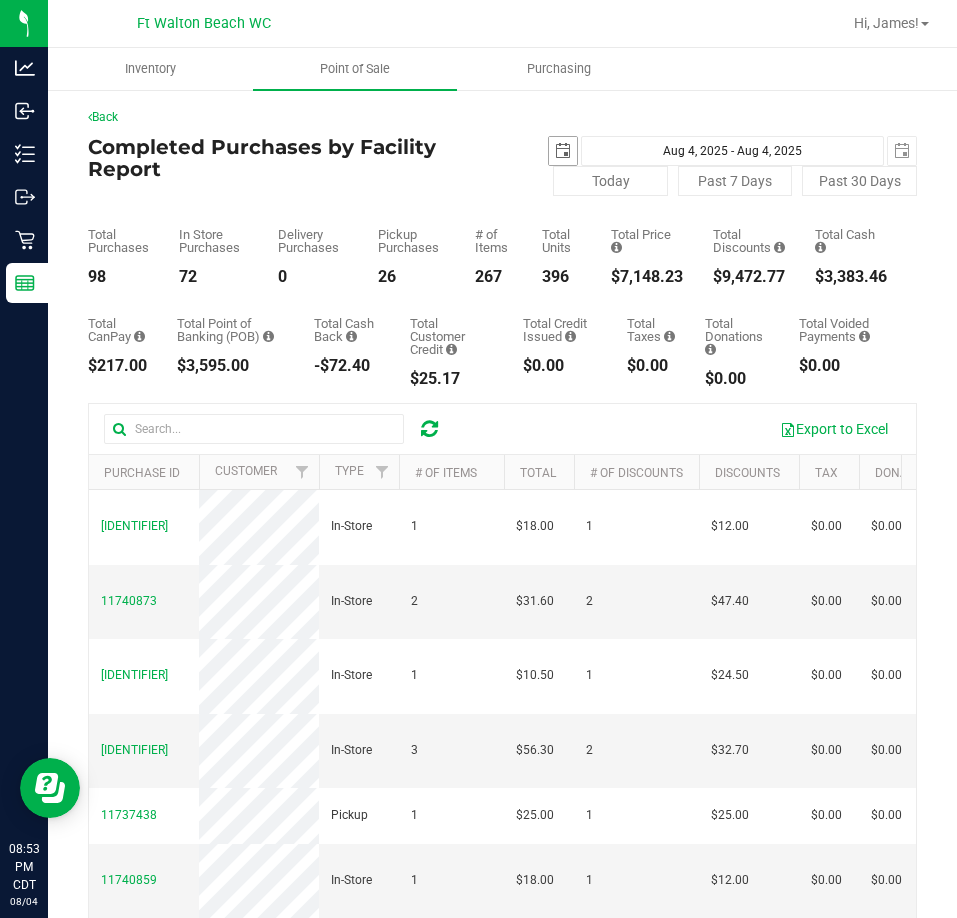 click at bounding box center (563, 151) 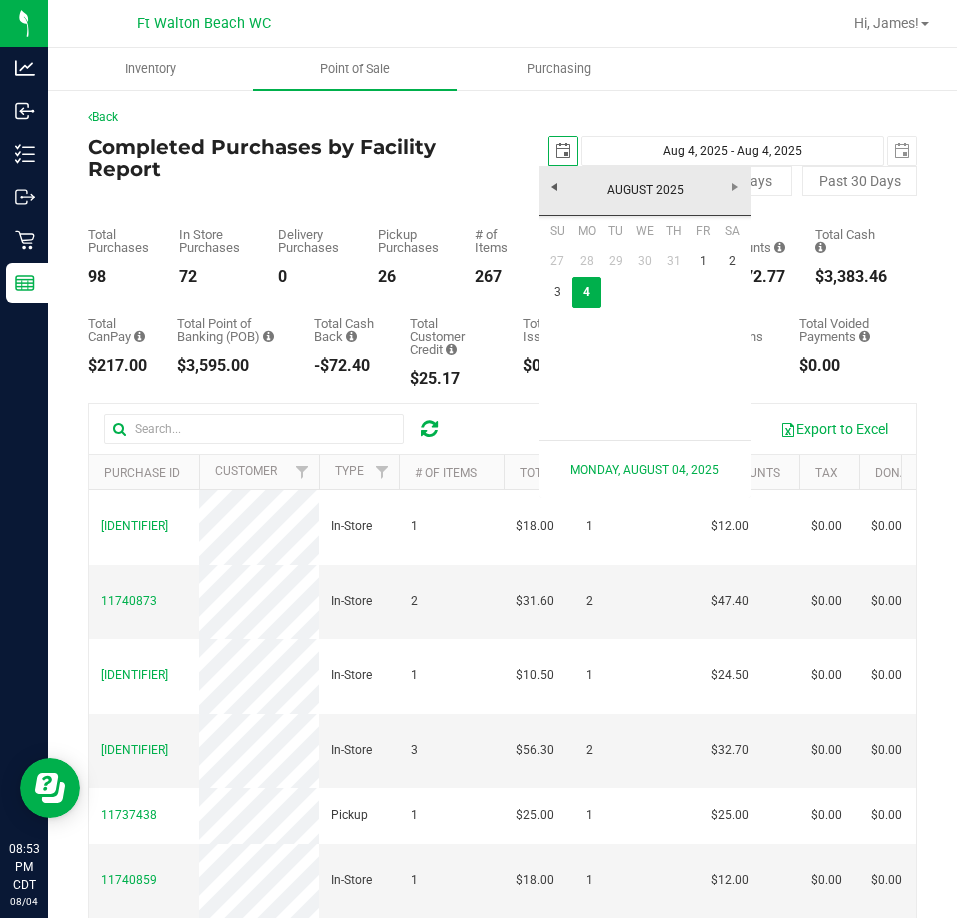 scroll, scrollTop: 0, scrollLeft: 50, axis: horizontal 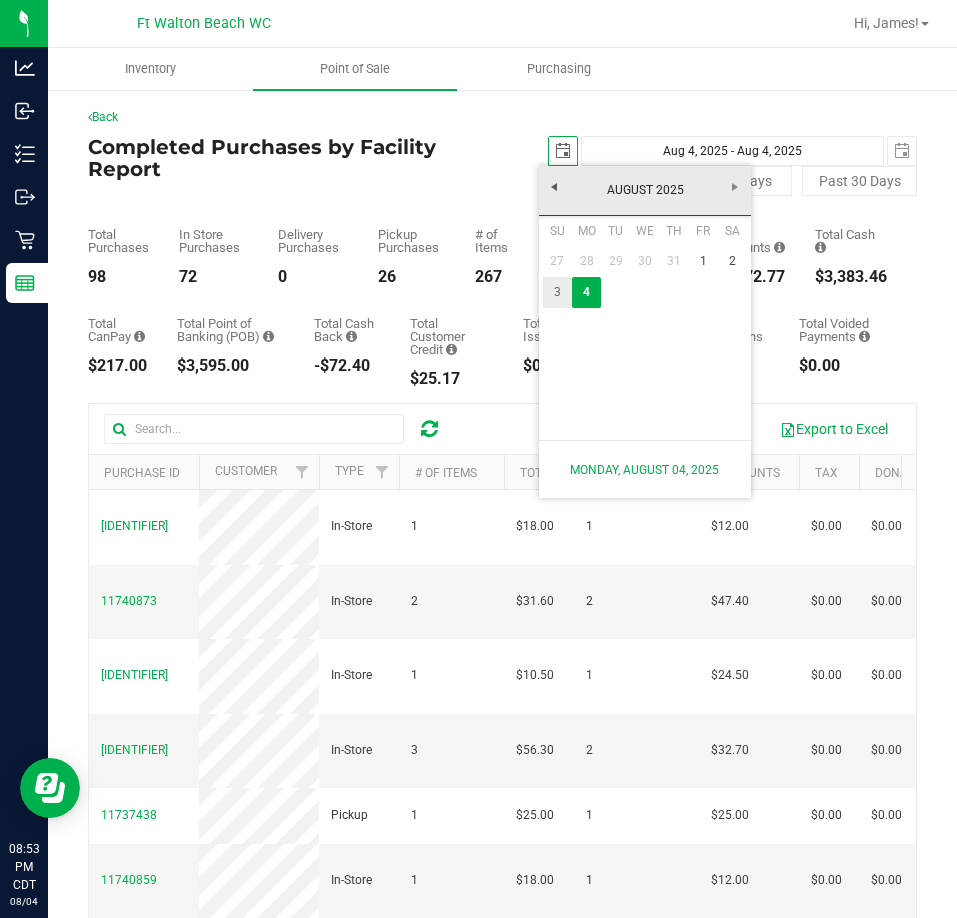 click on "3" at bounding box center (557, 292) 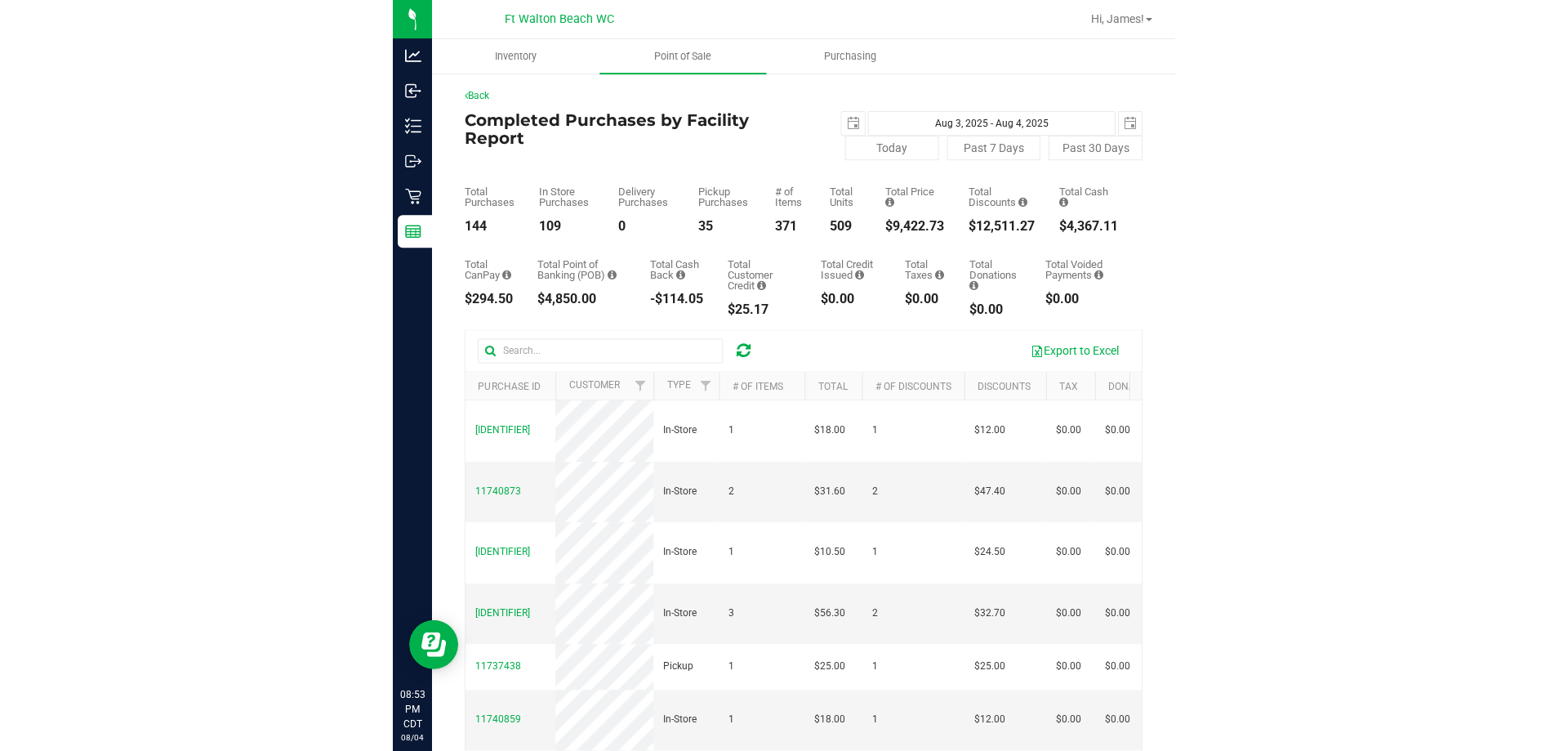 scroll, scrollTop: 0, scrollLeft: 0, axis: both 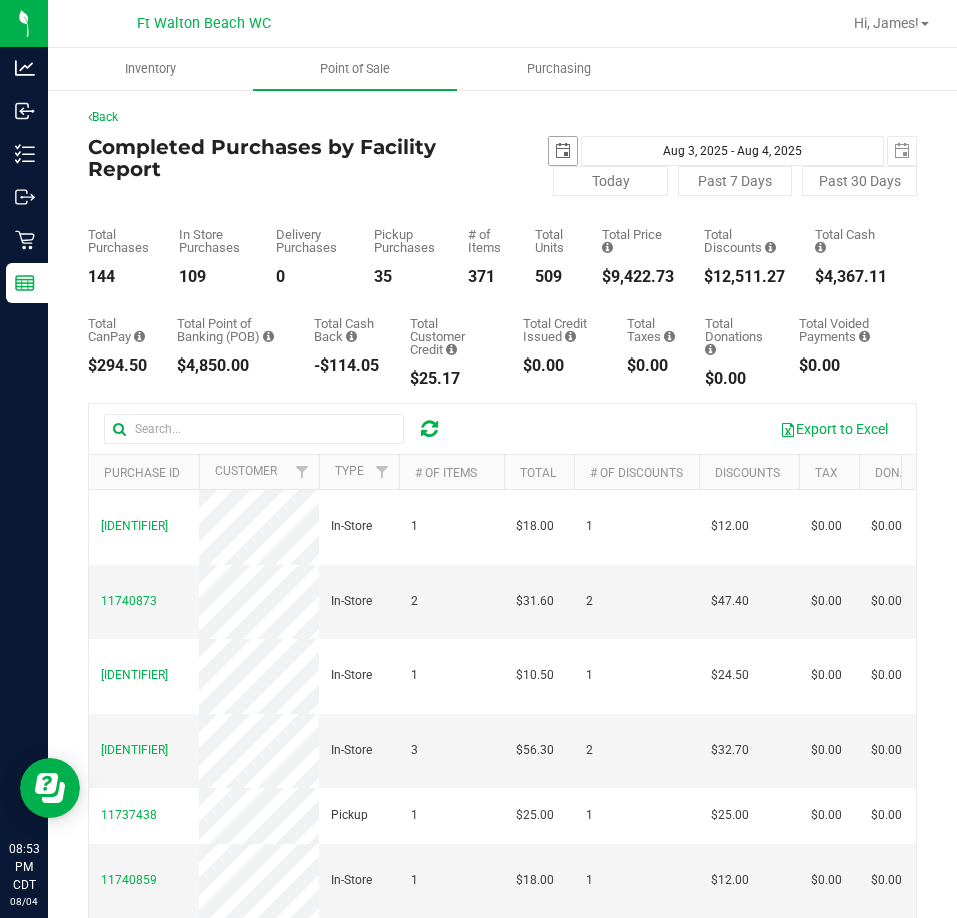 click at bounding box center (563, 151) 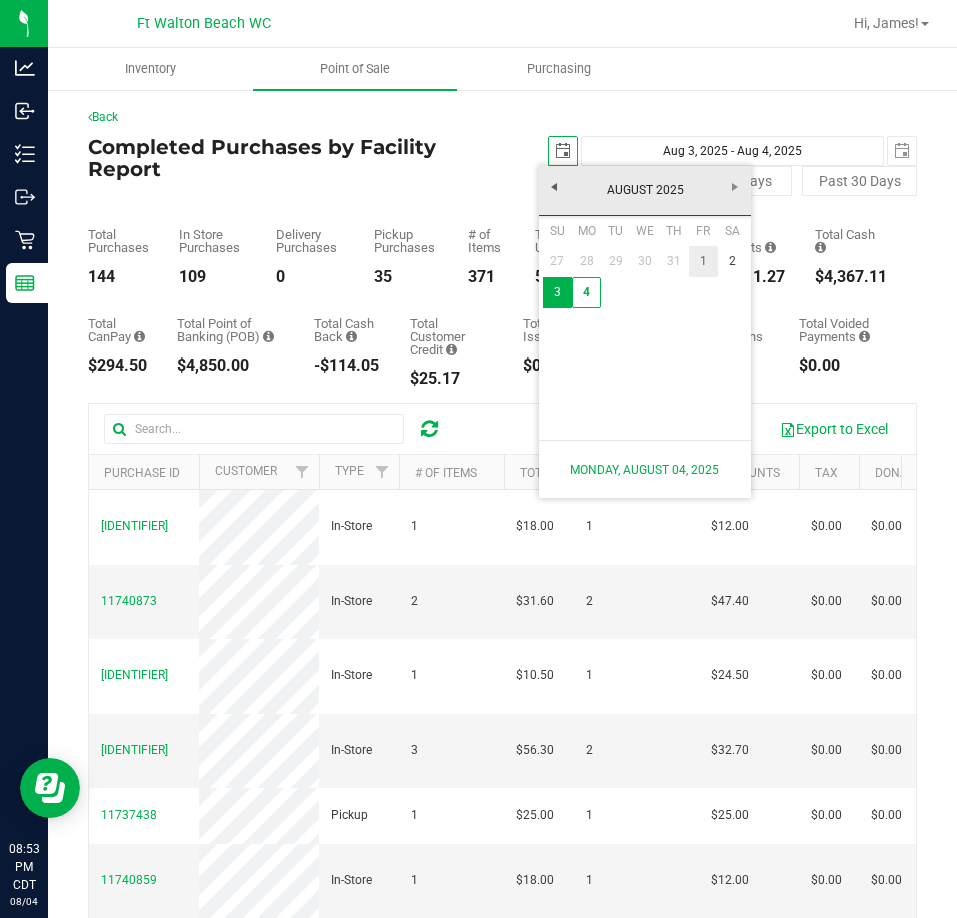 click on "1" at bounding box center (703, 261) 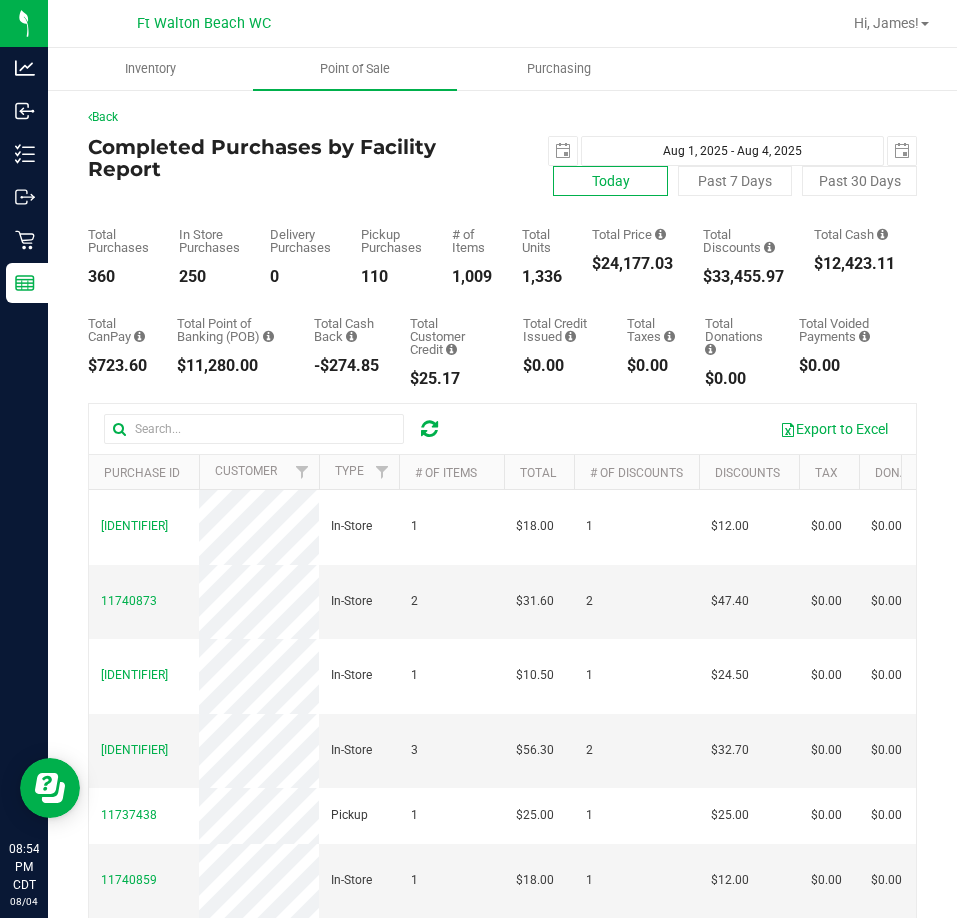 click on "Today" at bounding box center [610, 181] 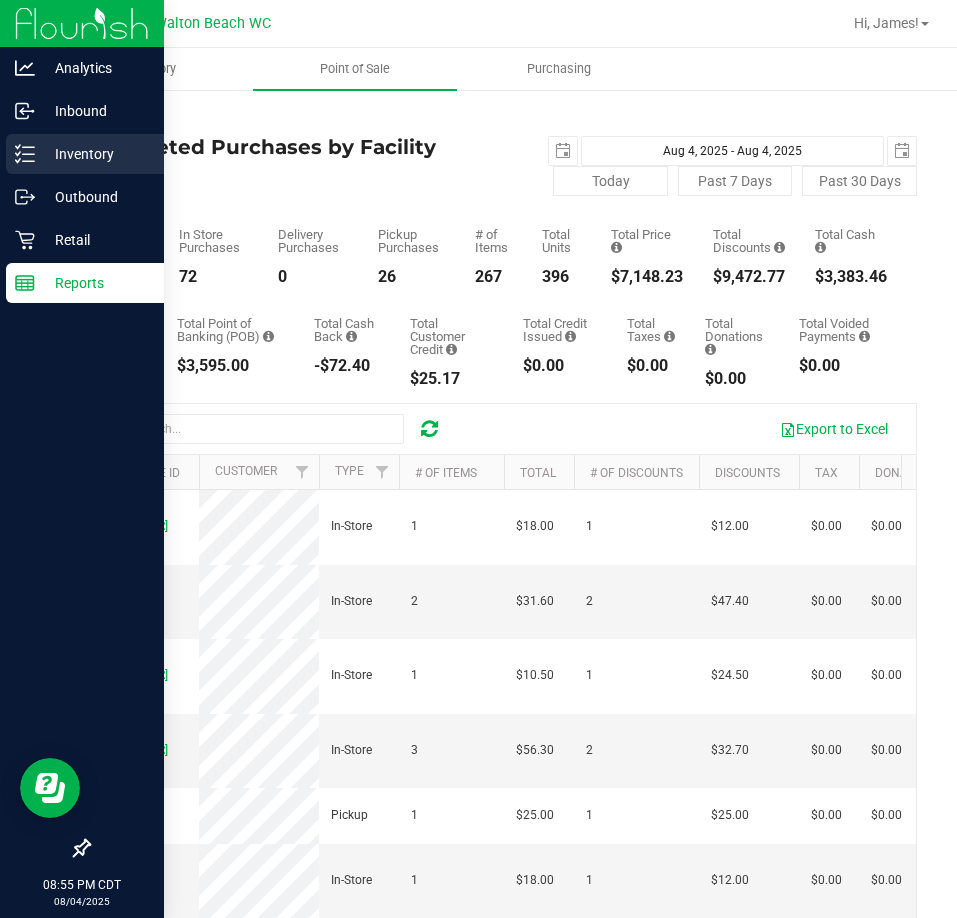 click on "Inventory" at bounding box center (95, 154) 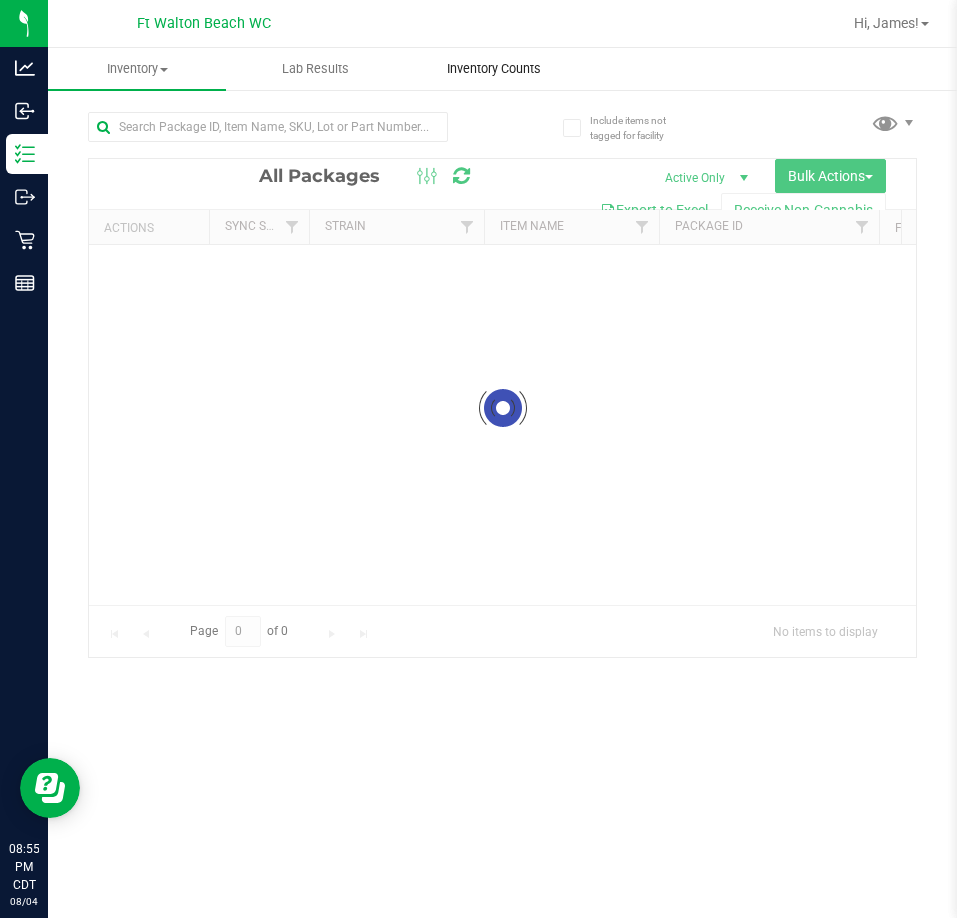 click on "Inventory Counts" at bounding box center (494, 69) 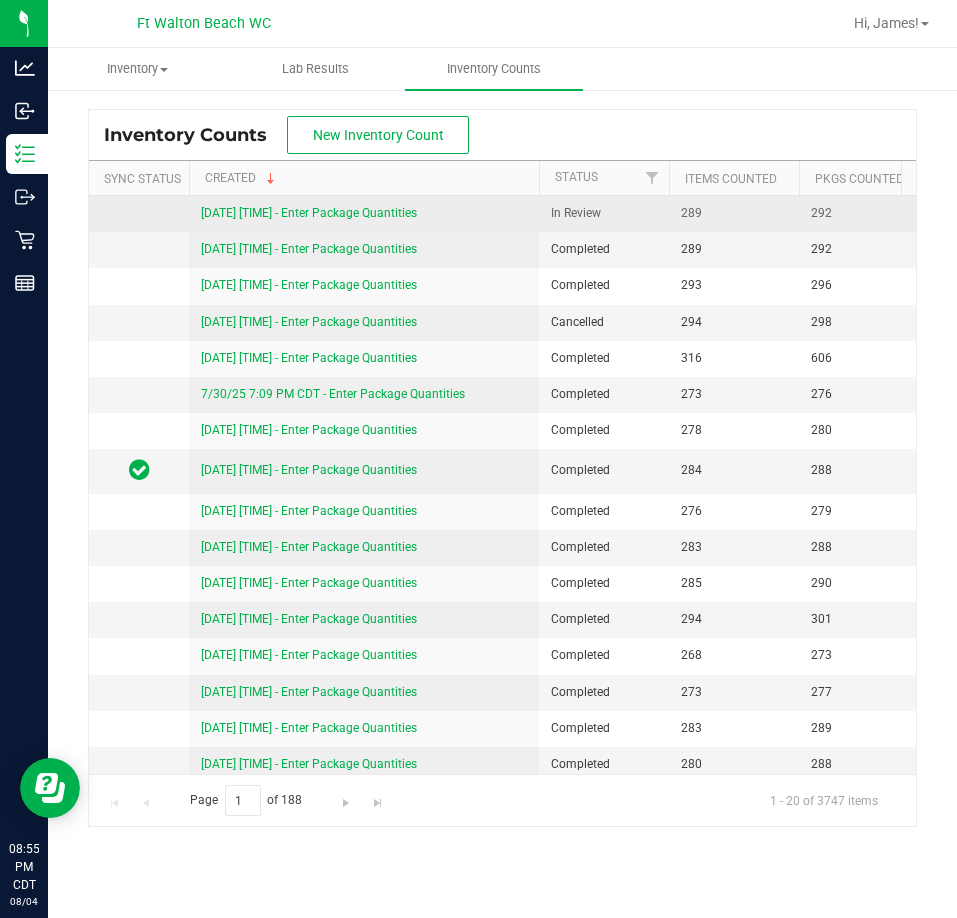 click on "[DATE] [TIME] - Enter Package Quantities" at bounding box center (309, 213) 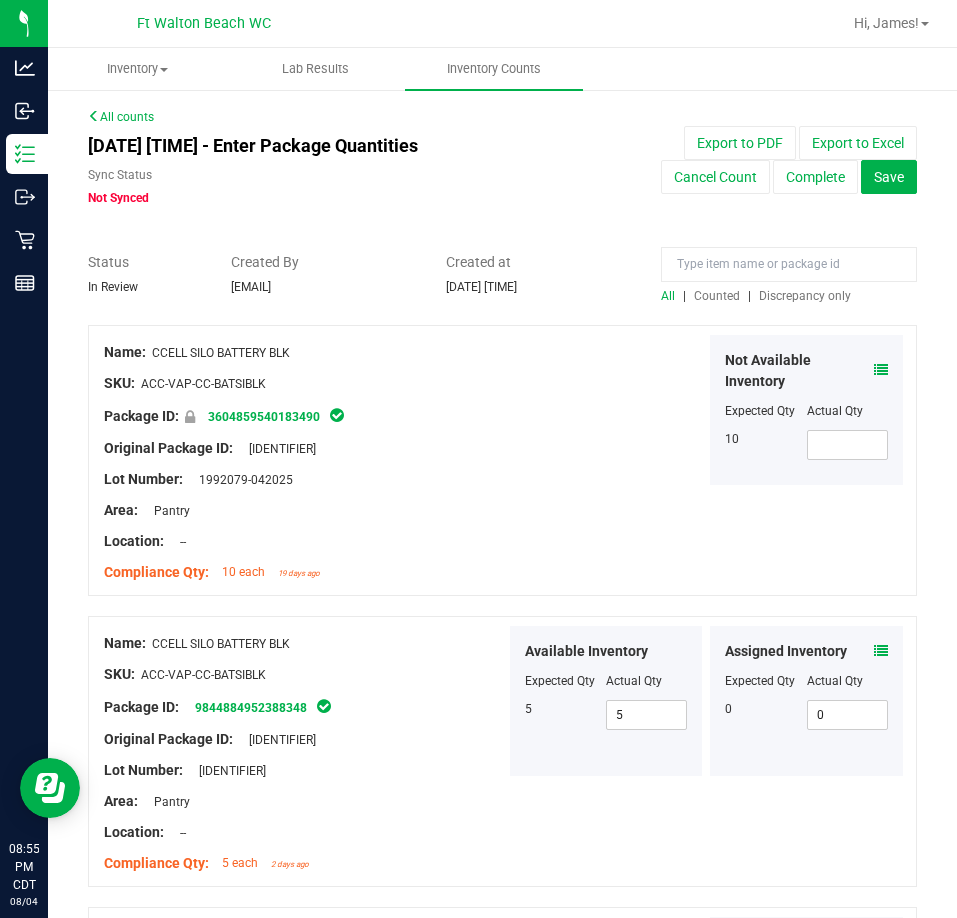 click on "Discrepancy only" at bounding box center [805, 296] 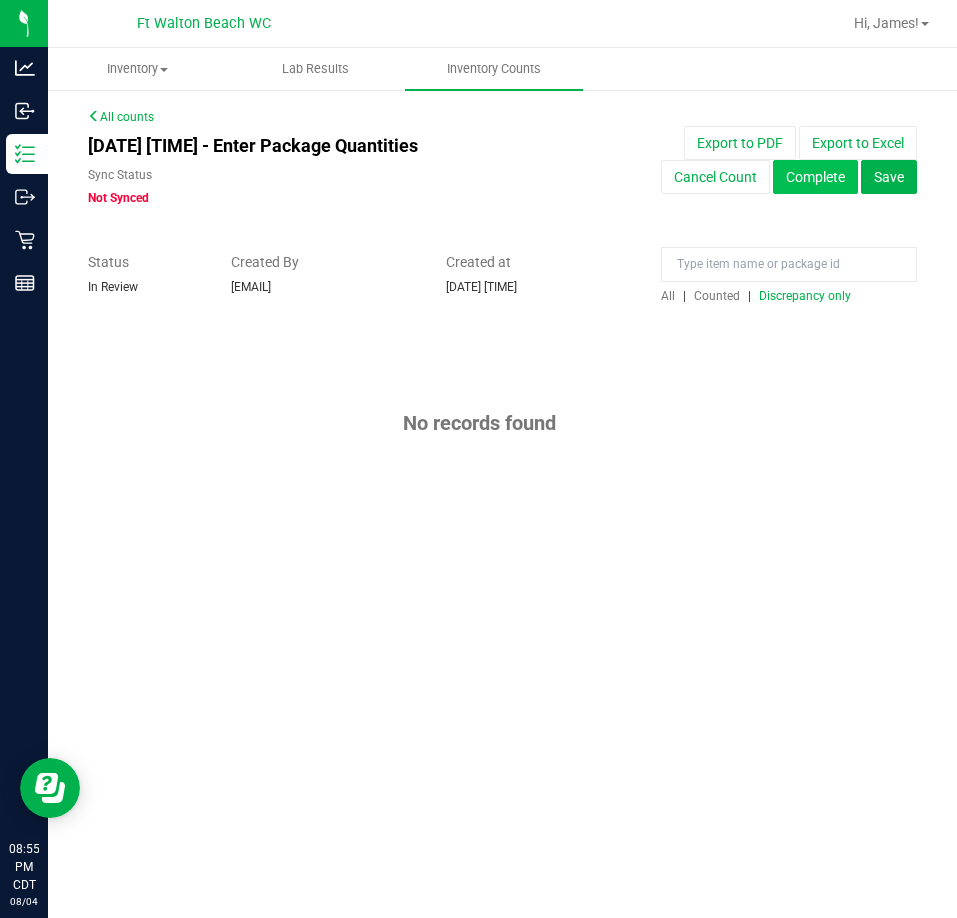 click on "Complete" at bounding box center [815, 177] 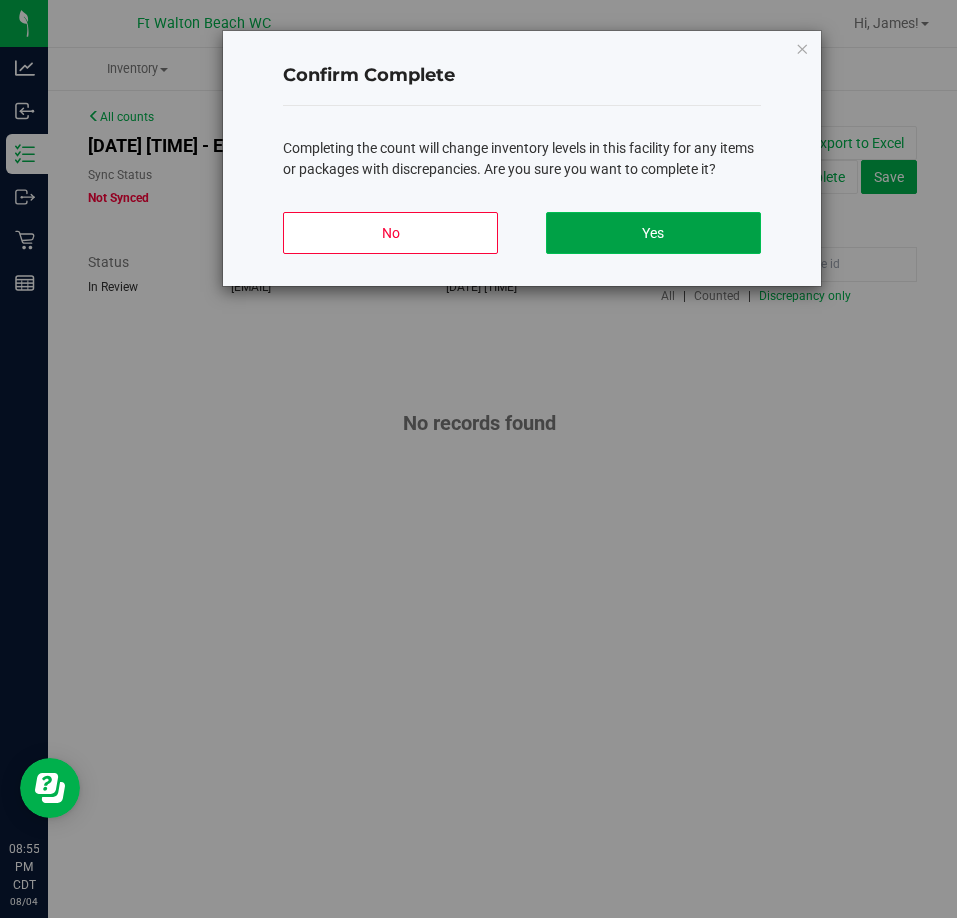 click on "Yes" at bounding box center [653, 233] 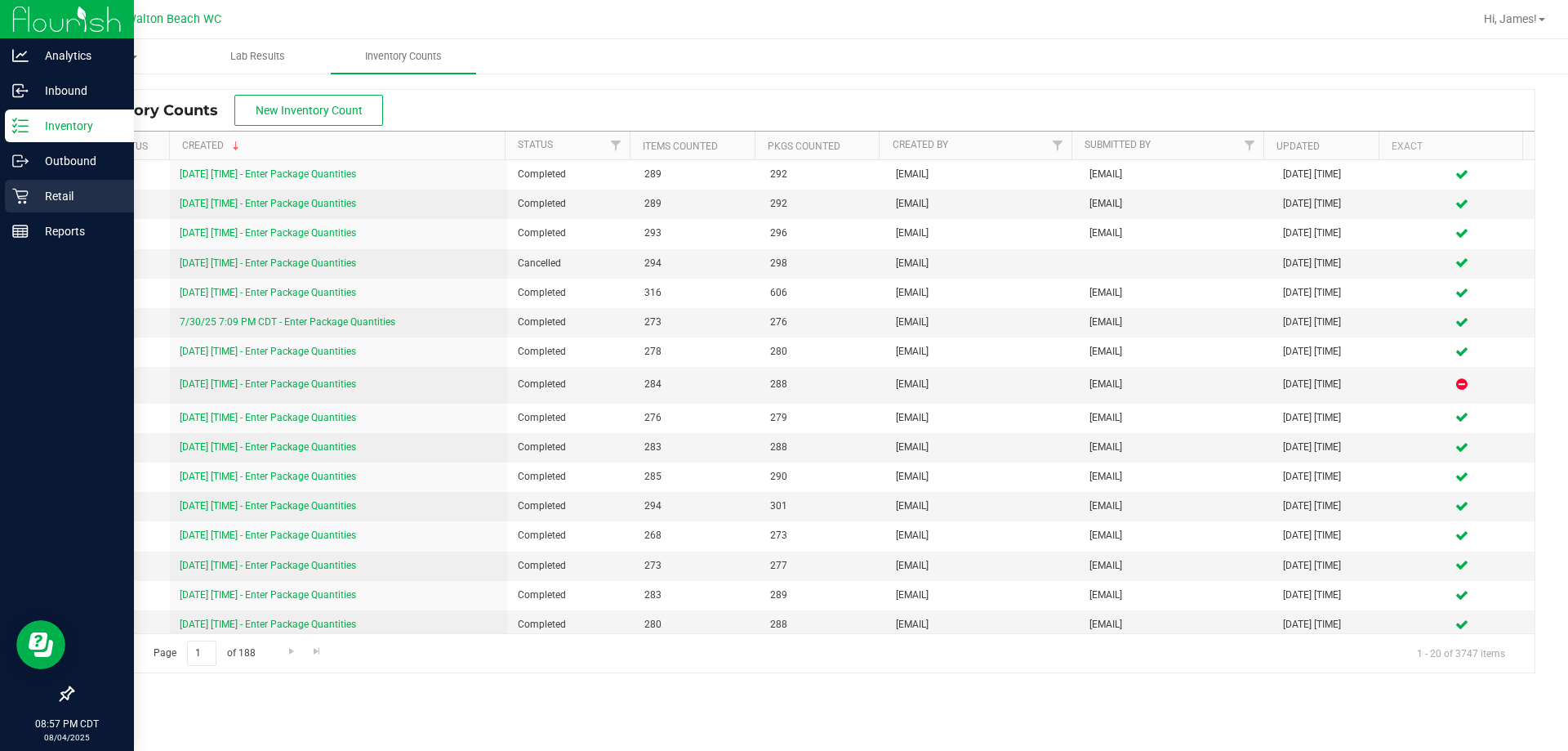 click 